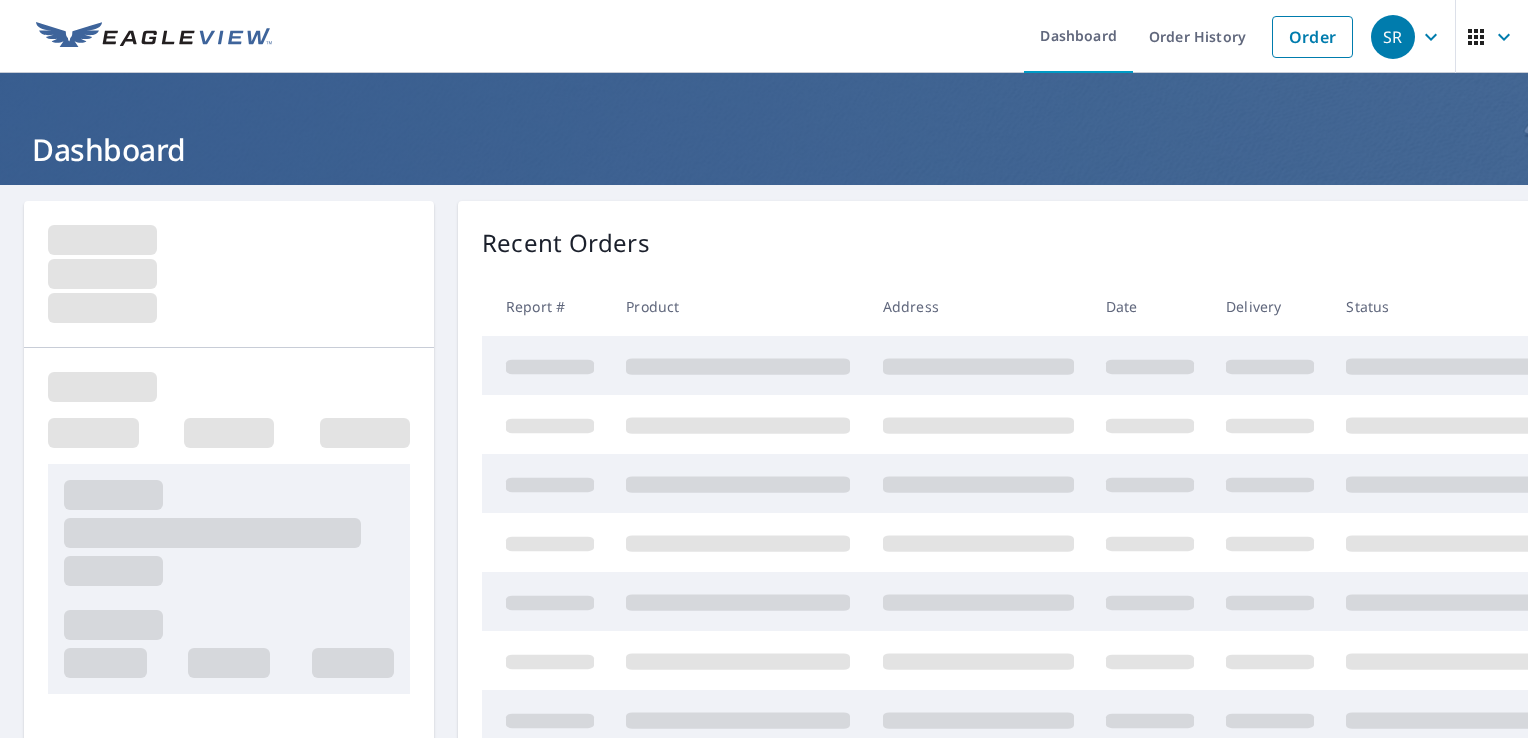scroll, scrollTop: 0, scrollLeft: 0, axis: both 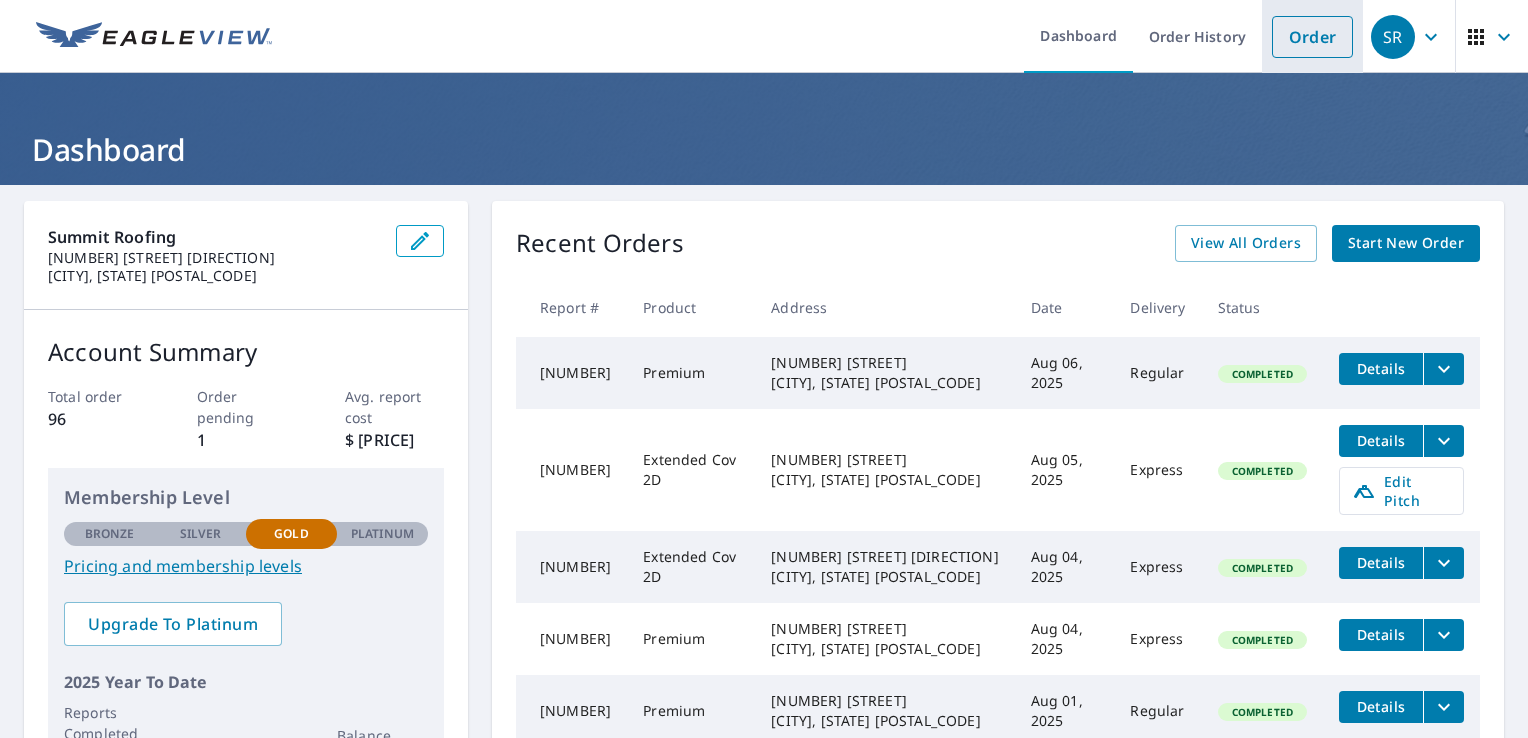 click on "Order" at bounding box center [1312, 37] 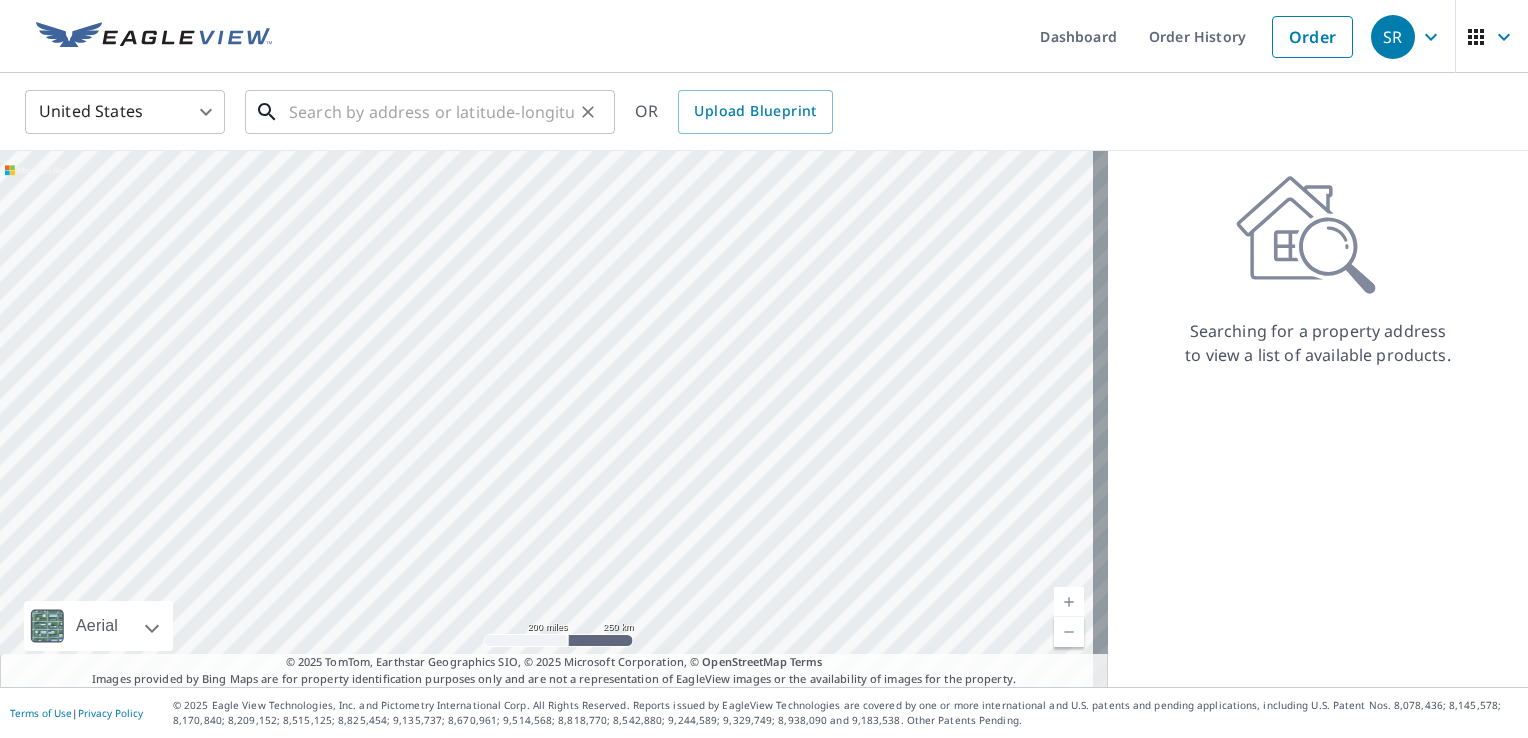 click at bounding box center [431, 112] 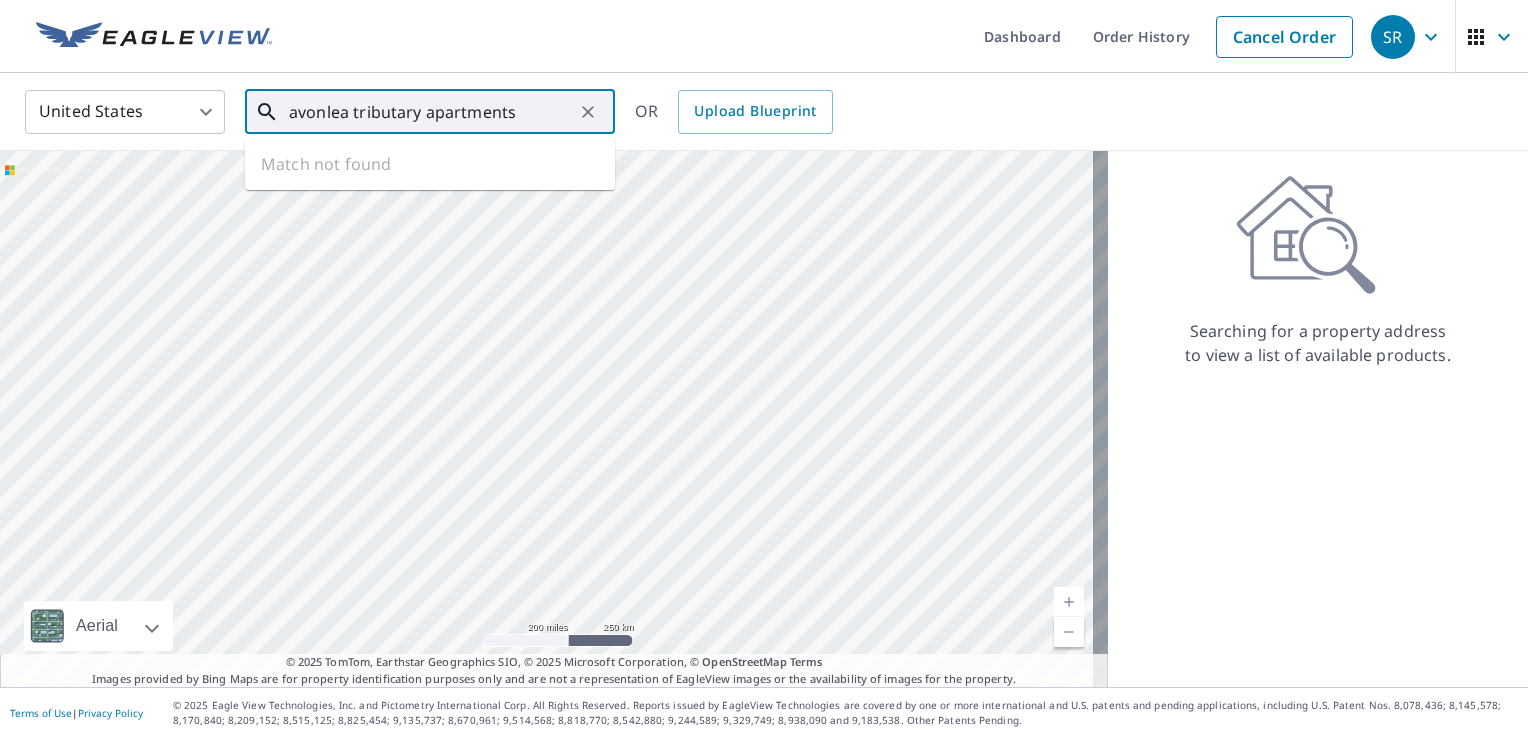 type on "avonlea tributary apartments" 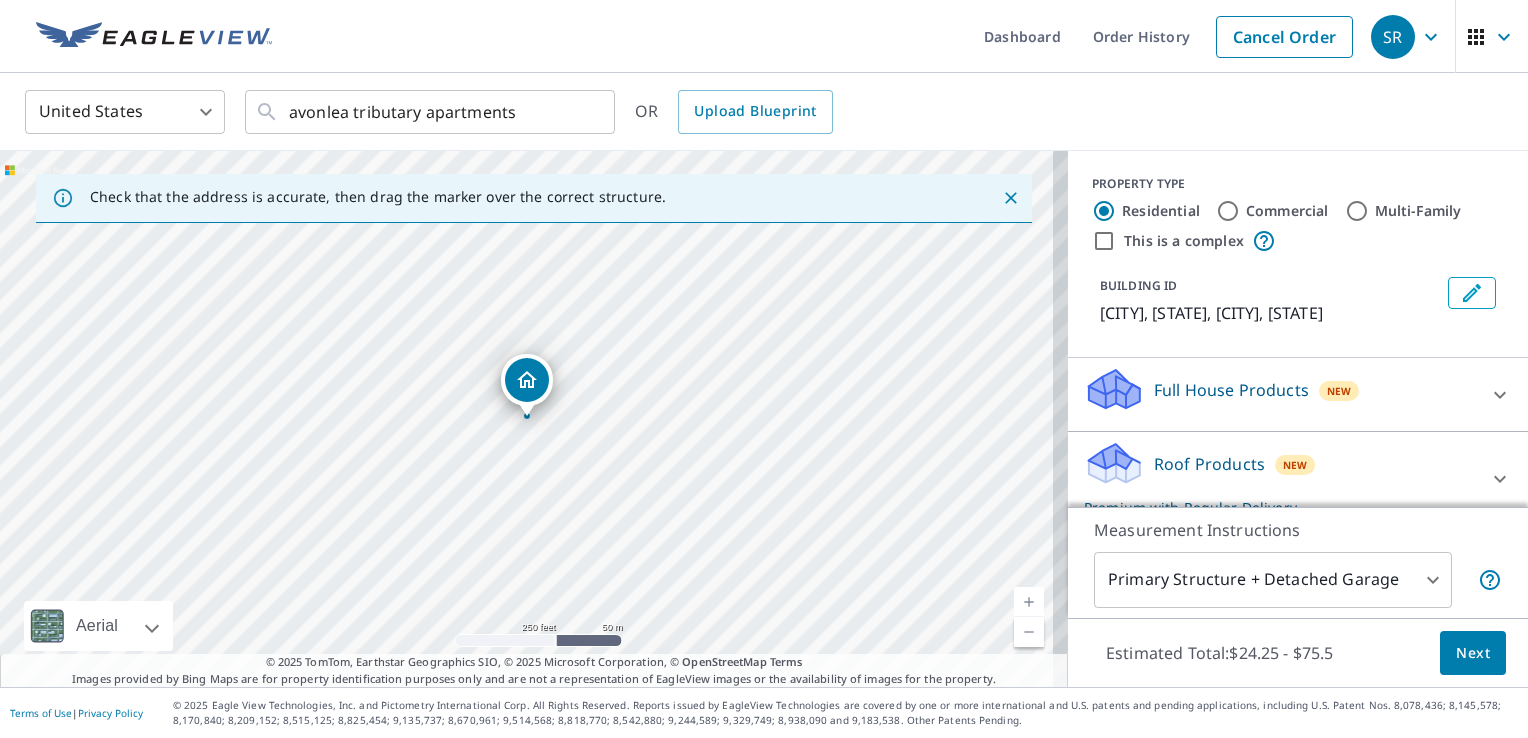 click on "This is a complex" at bounding box center (1104, 241) 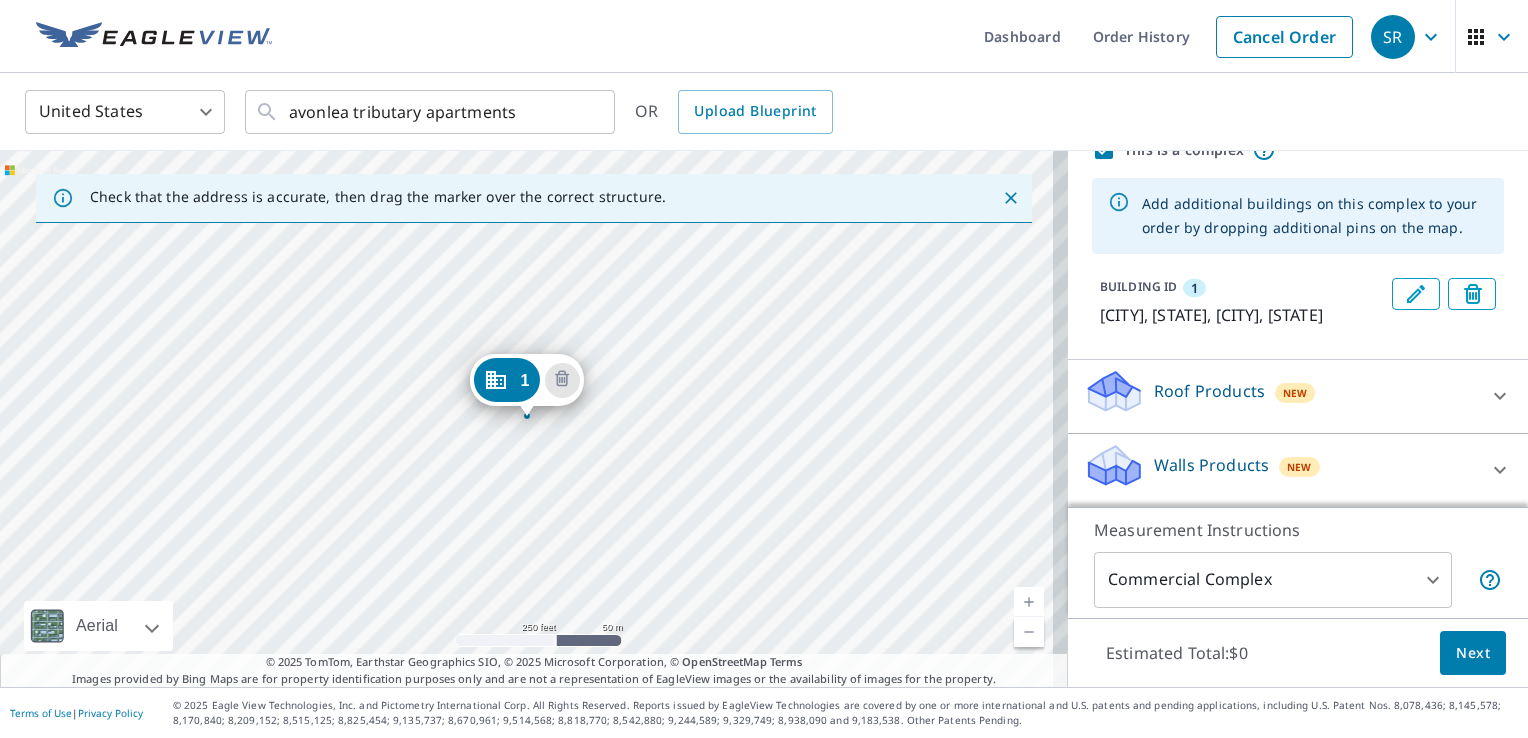 scroll, scrollTop: 0, scrollLeft: 0, axis: both 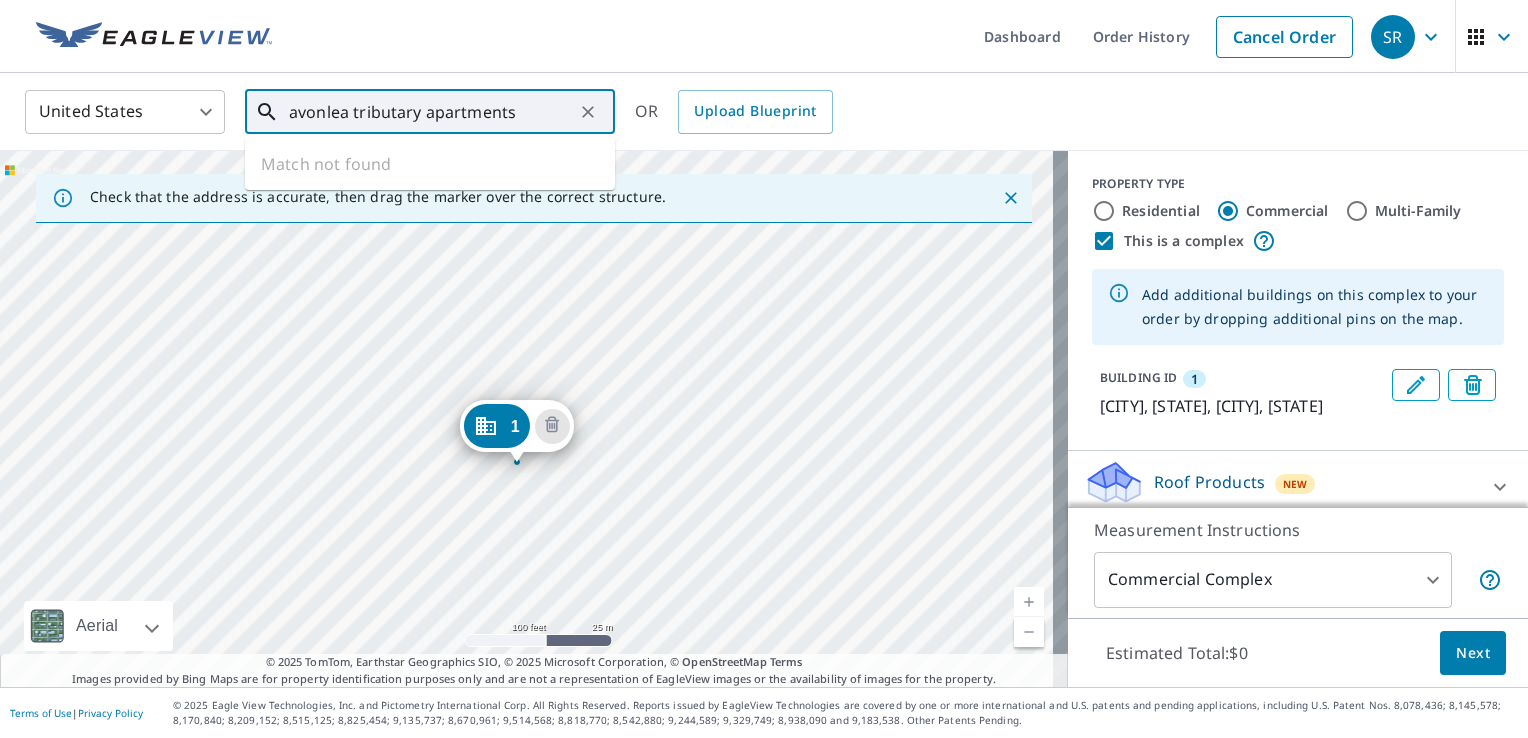 click on "avonlea tributary apartments" at bounding box center (431, 112) 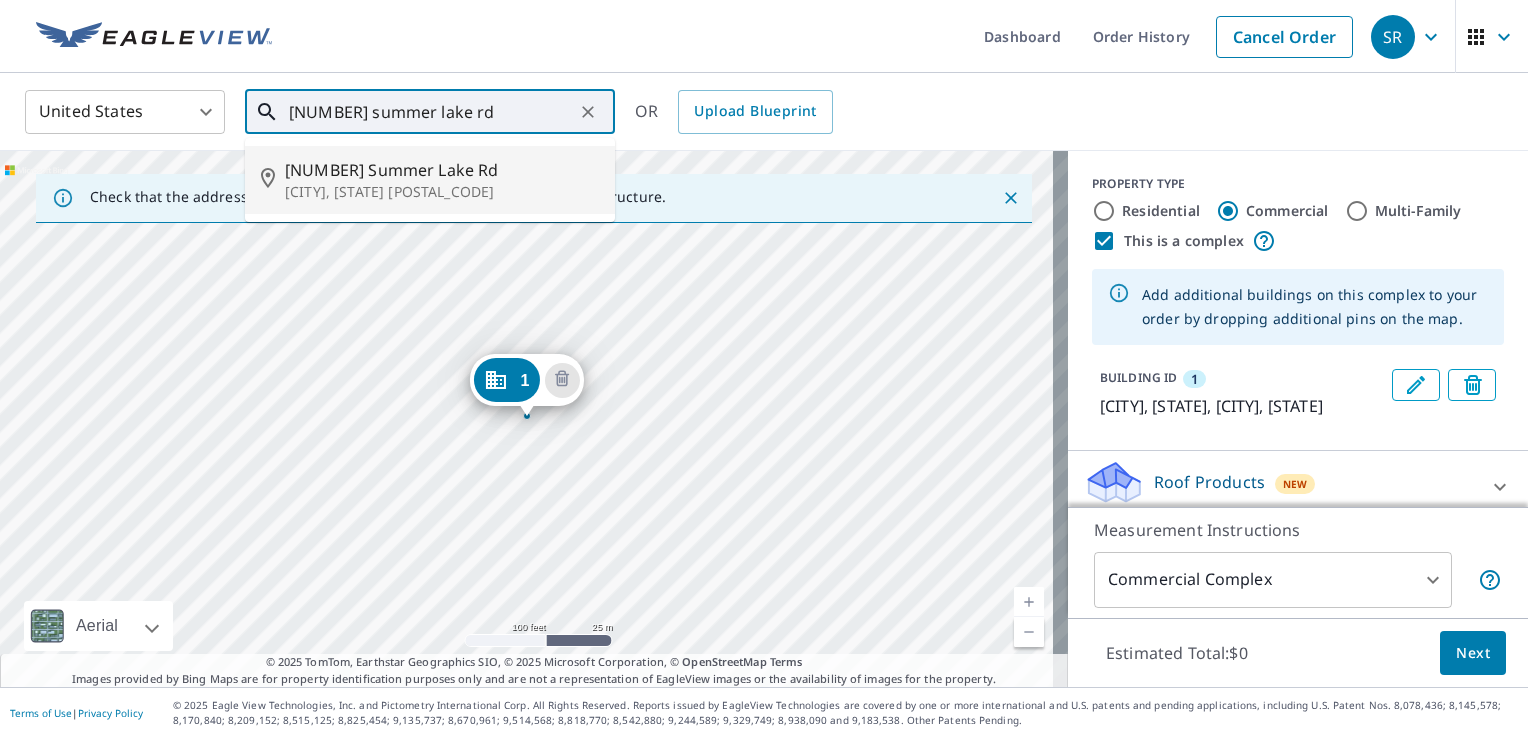 click on "[NUMBER] Summer Lake Rd" at bounding box center [442, 170] 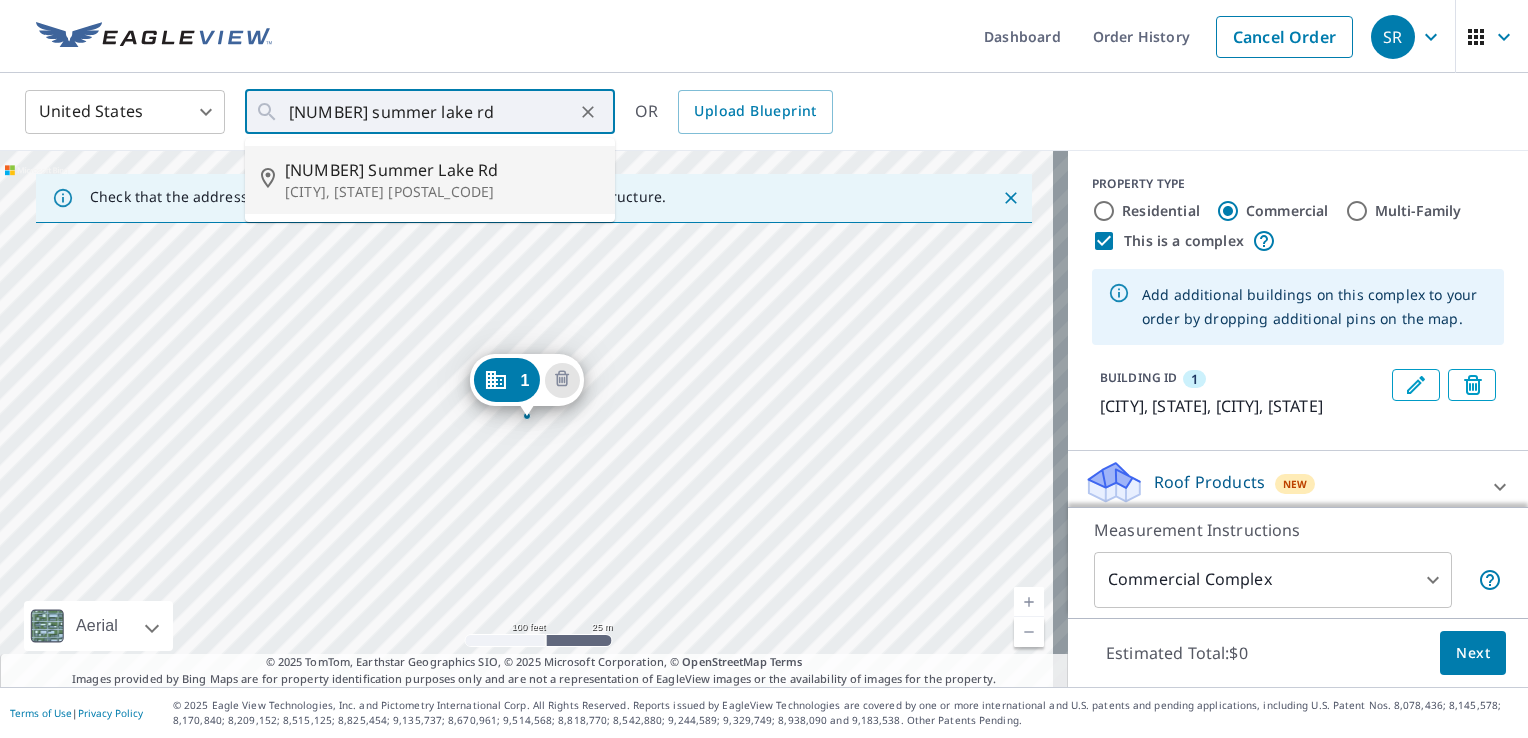 type on "[NUMBER] Summer Lake Rd Lithia Springs, GA 30122" 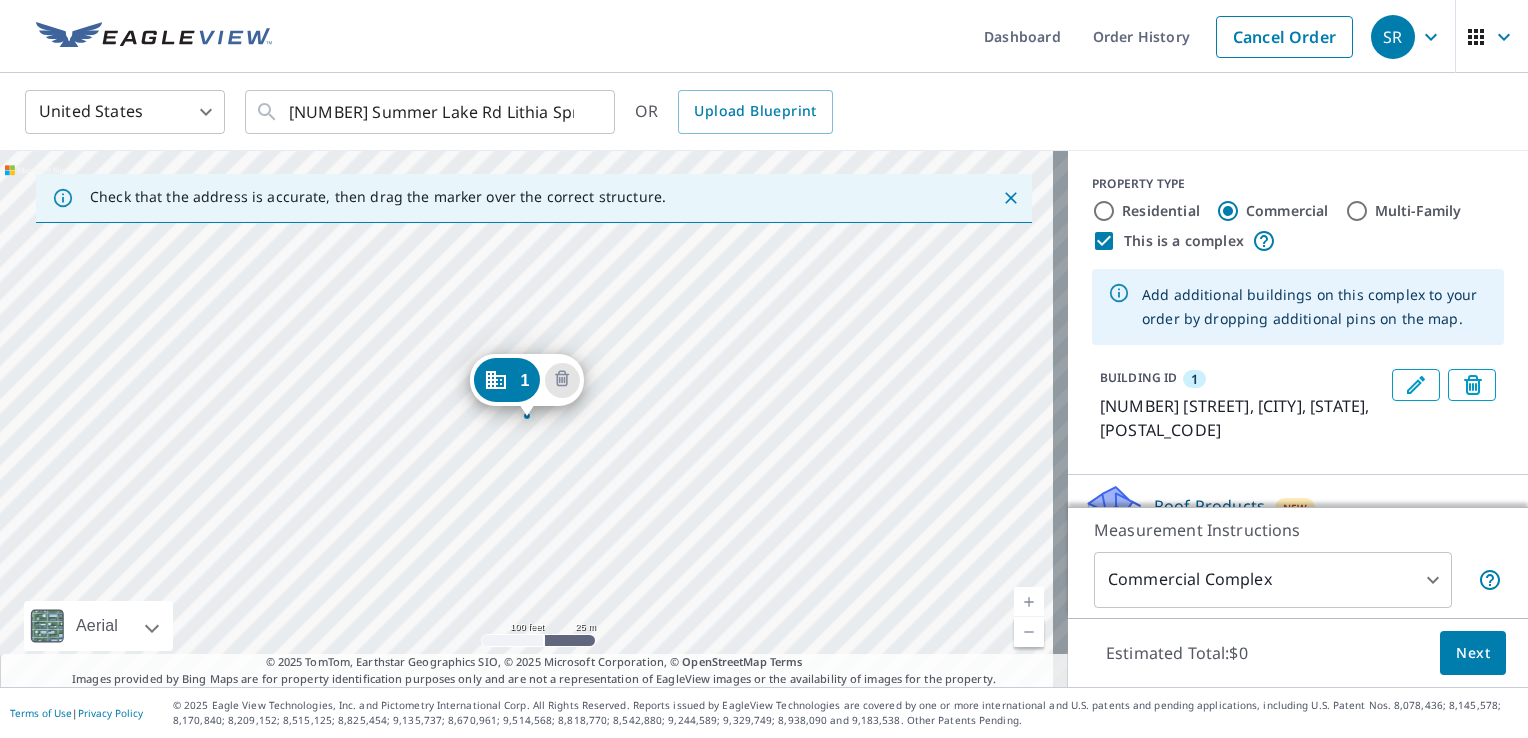 click on "[NUMBER] [STREET] [CITY], [STATE] [POSTAL_CODE]" at bounding box center [534, 419] 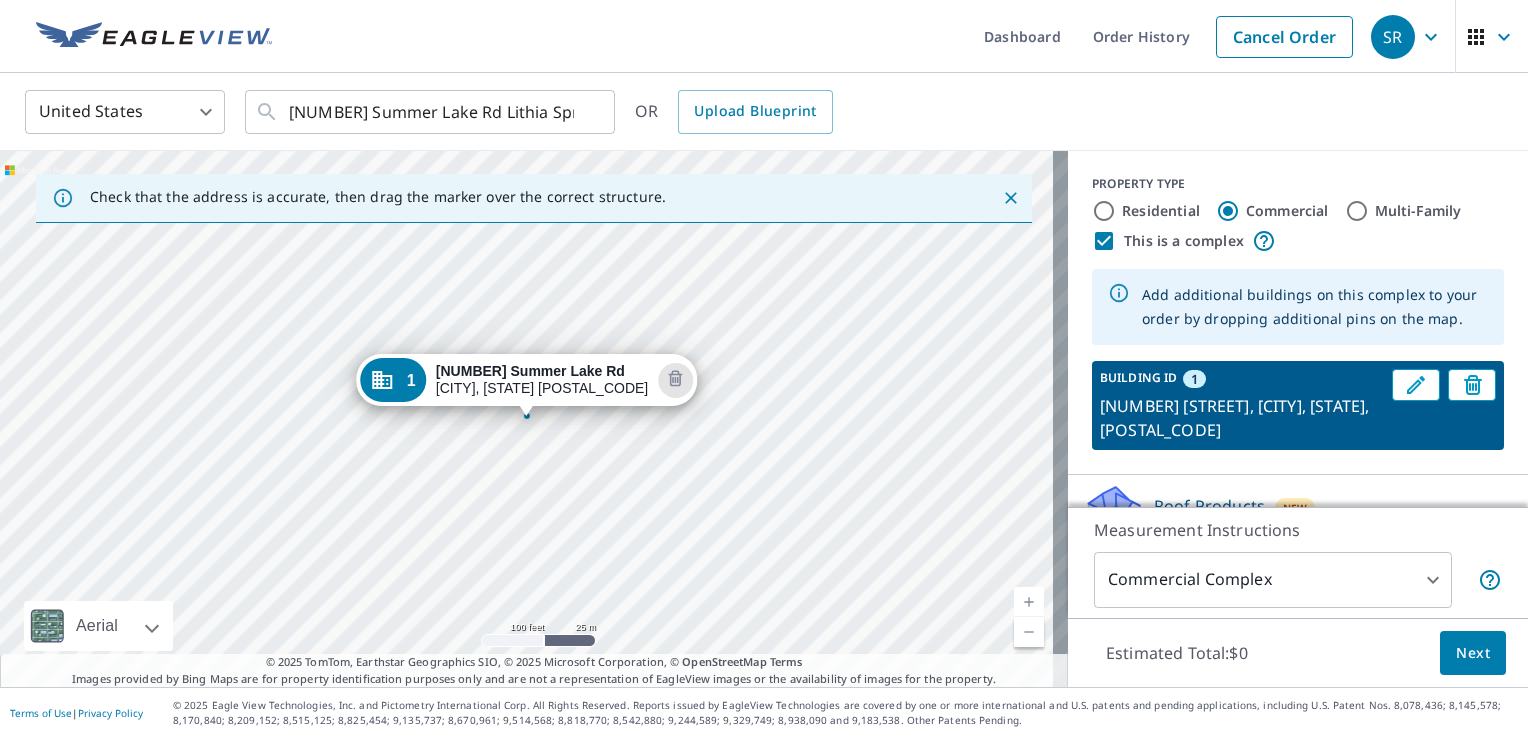 click on "1" at bounding box center (1194, 379) 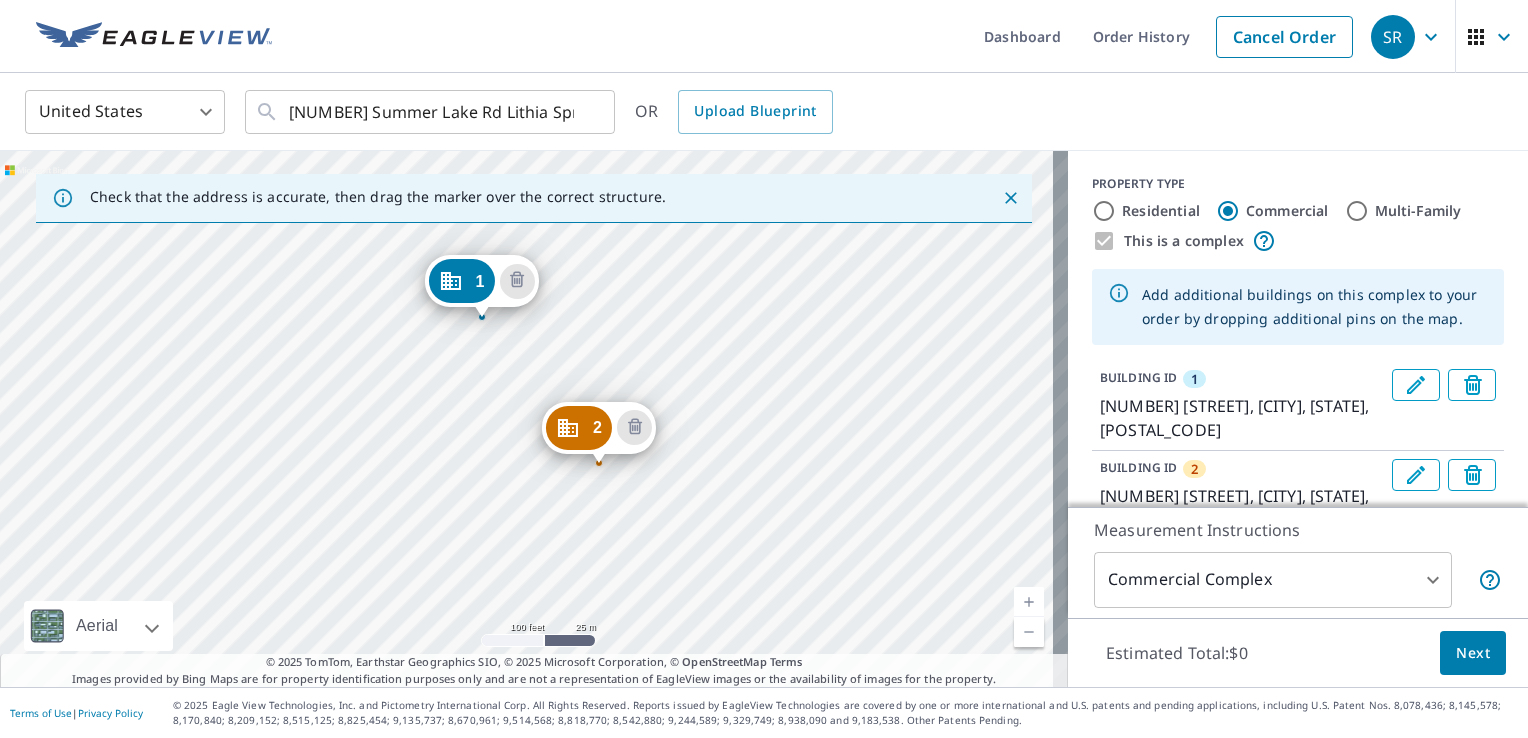 drag, startPoint x: 641, startPoint y: 421, endPoint x: 593, endPoint y: 326, distance: 106.437775 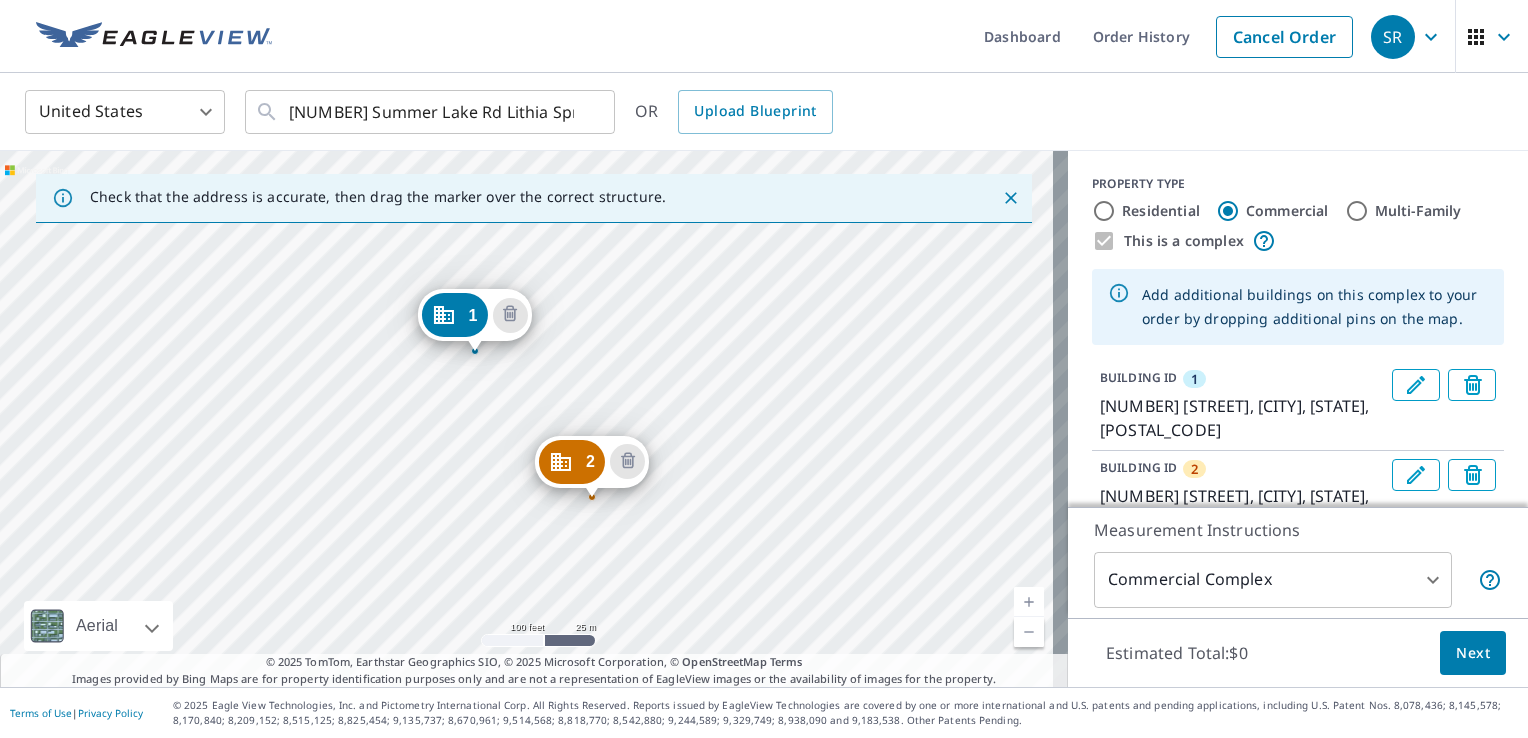 drag, startPoint x: 600, startPoint y: 321, endPoint x: 596, endPoint y: 350, distance: 29.274563 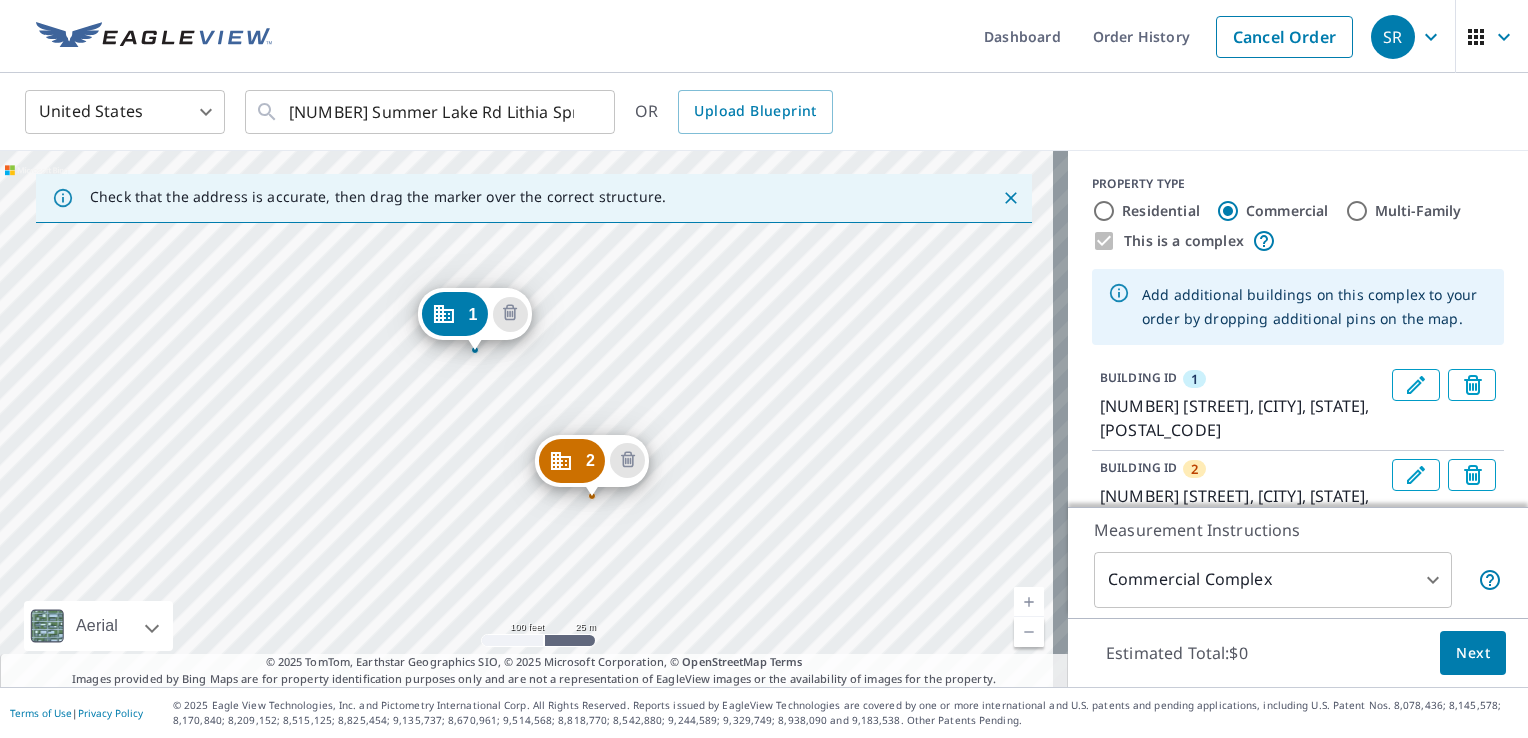 click on "[NUMBER] [STREET] [CITY], [STATE] [POSTAL_CODE] [NUMBER] [STREET] [CITY], [STATE] [POSTAL_CODE]" at bounding box center (534, 419) 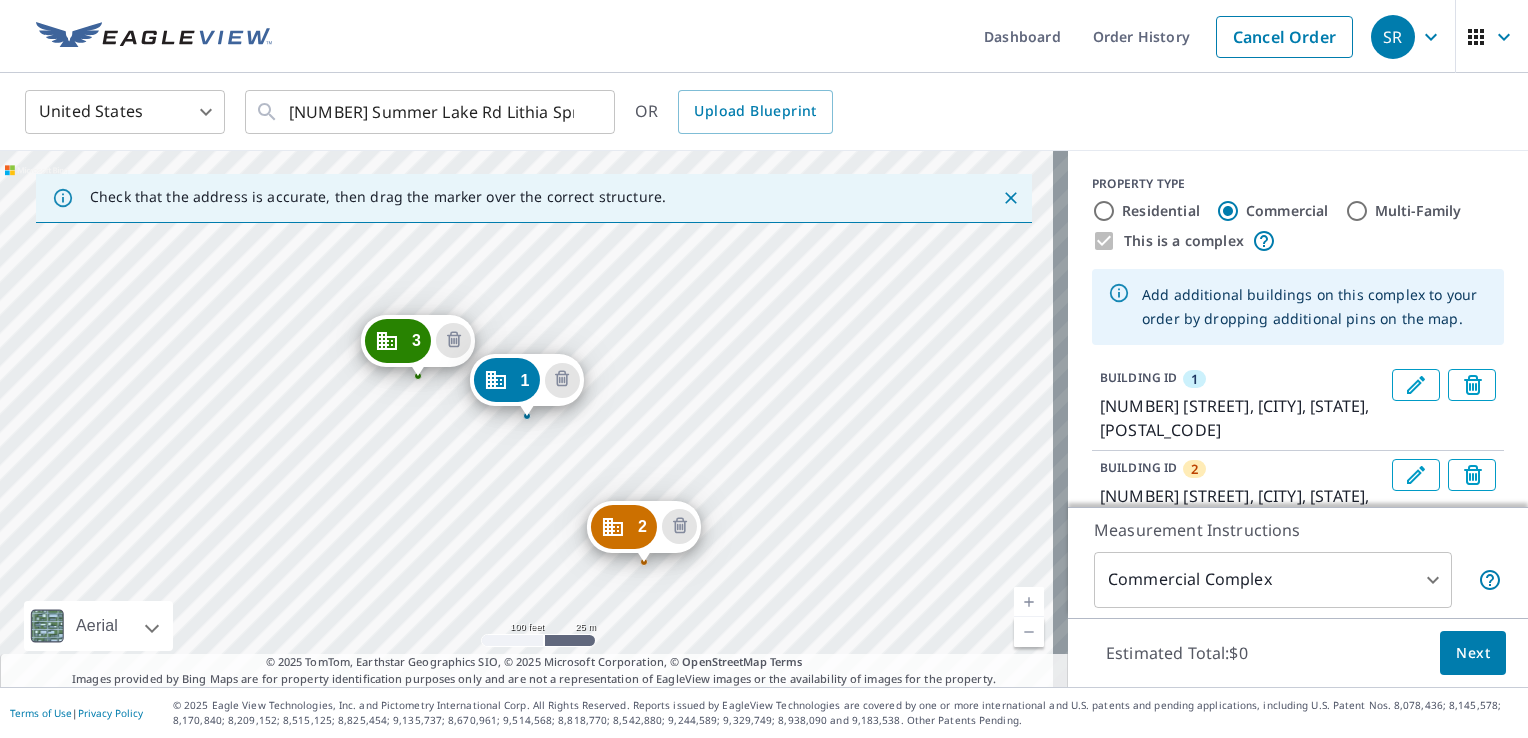 click on "[NUMBER] [STREET] [CITY], [STATE] [POSTAL_CODE] [NUMBER] [STREET] [CITY], [STATE] [POSTAL_CODE] [NUMBER] [STREET] [CITY], [STATE] [POSTAL_CODE]" at bounding box center [534, 419] 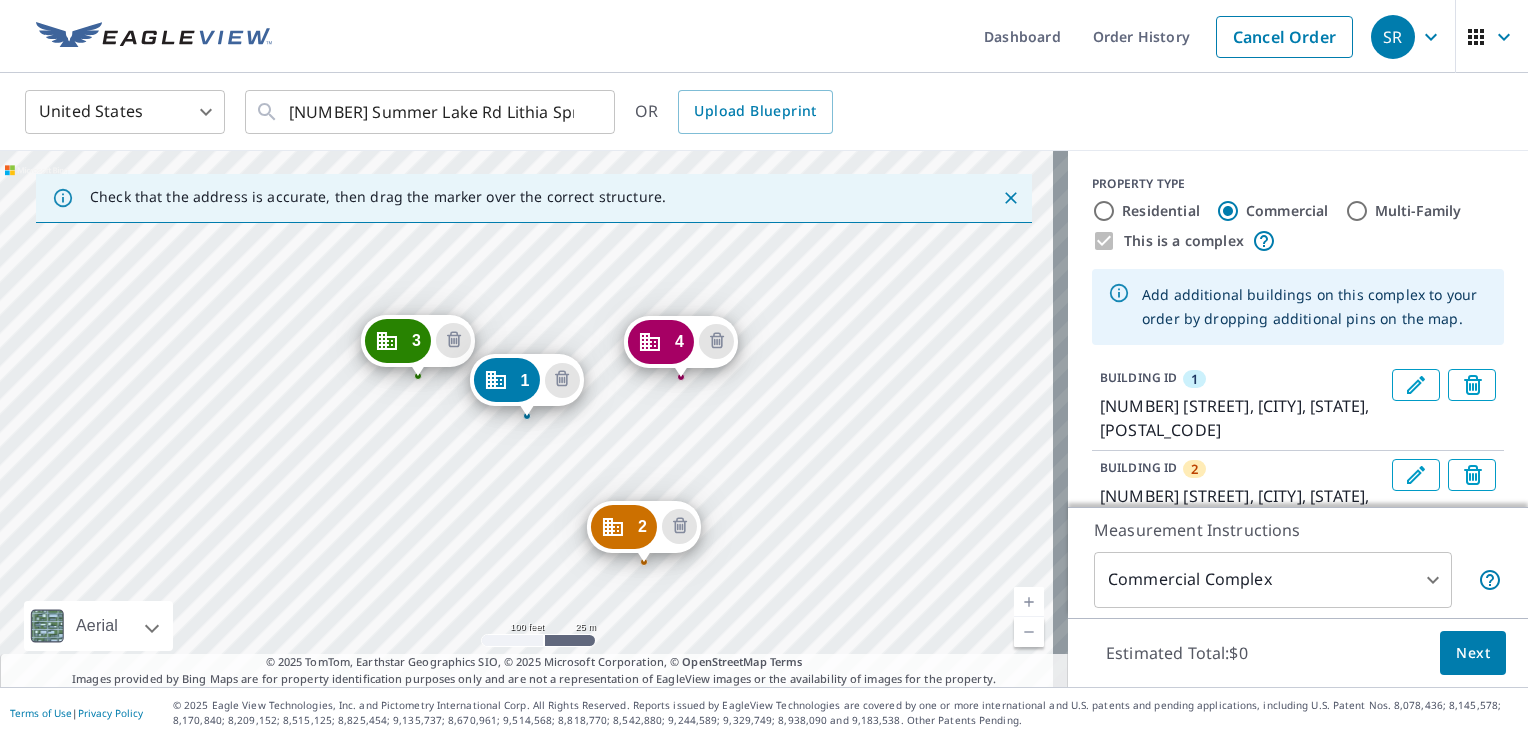 click on "[NUMBER] [STREET] [CITY], [STATE] [POSTAL_CODE] [NUMBER] [STREET] [CITY], [STATE] [POSTAL_CODE] [NUMBER] [STREET] [CITY], [STATE] [POSTAL_CODE] [NUMBER] [STREET] [CITY], [STATE] [POSTAL_CODE]" at bounding box center [534, 419] 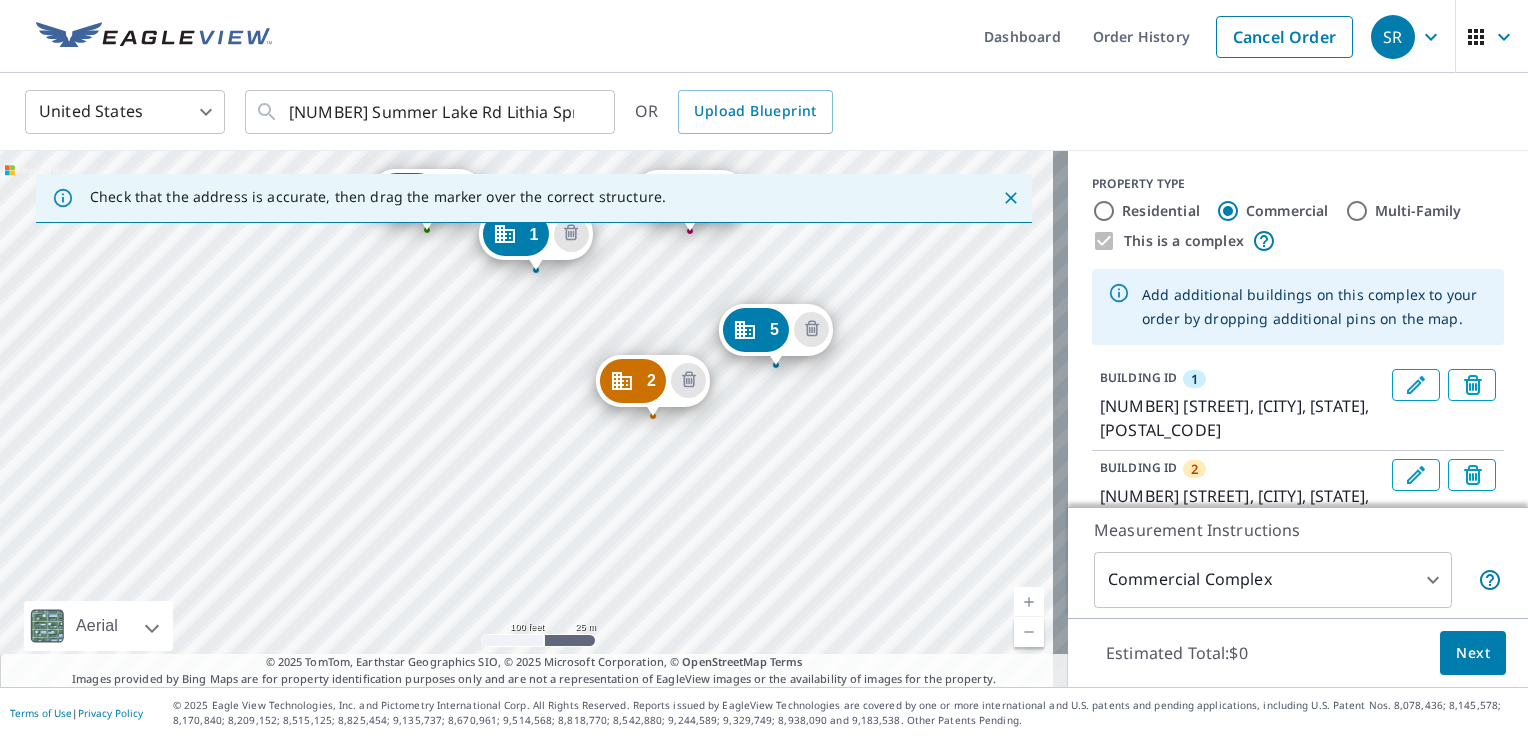 drag, startPoint x: 720, startPoint y: 591, endPoint x: 729, endPoint y: 445, distance: 146.27713 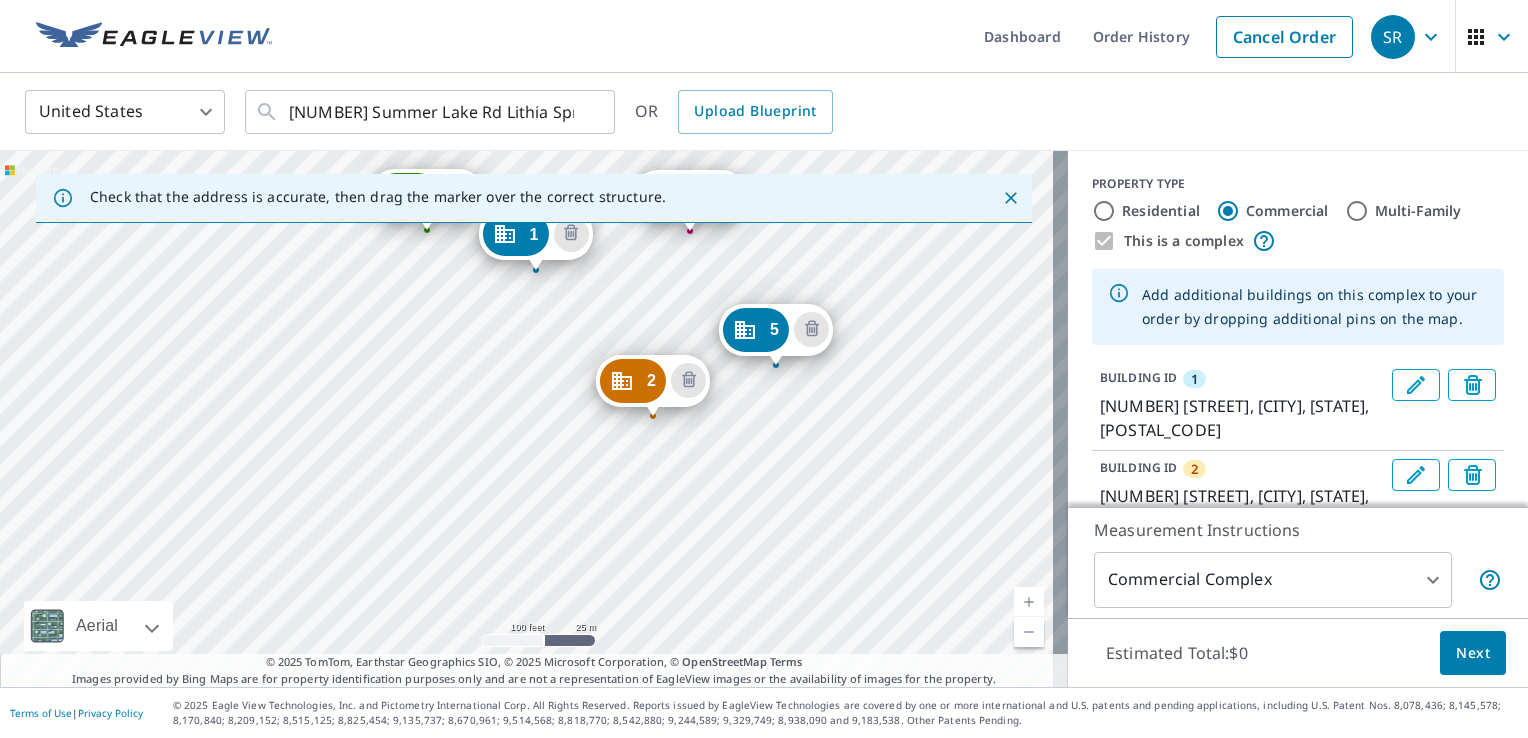 click on "[NUMBER] [STREET] [CITY], [STATE] [POSTAL_CODE] [NUMBER] [STREET] [CITY], [STATE] [POSTAL_CODE] [NUMBER] [STREET] [CITY], [STATE] [POSTAL_CODE] [NUMBER] [STREET] [CITY], [STATE] [POSTAL_CODE] [NUMBER] [STREET] [CITY], [STATE] [POSTAL_CODE]" at bounding box center (534, 419) 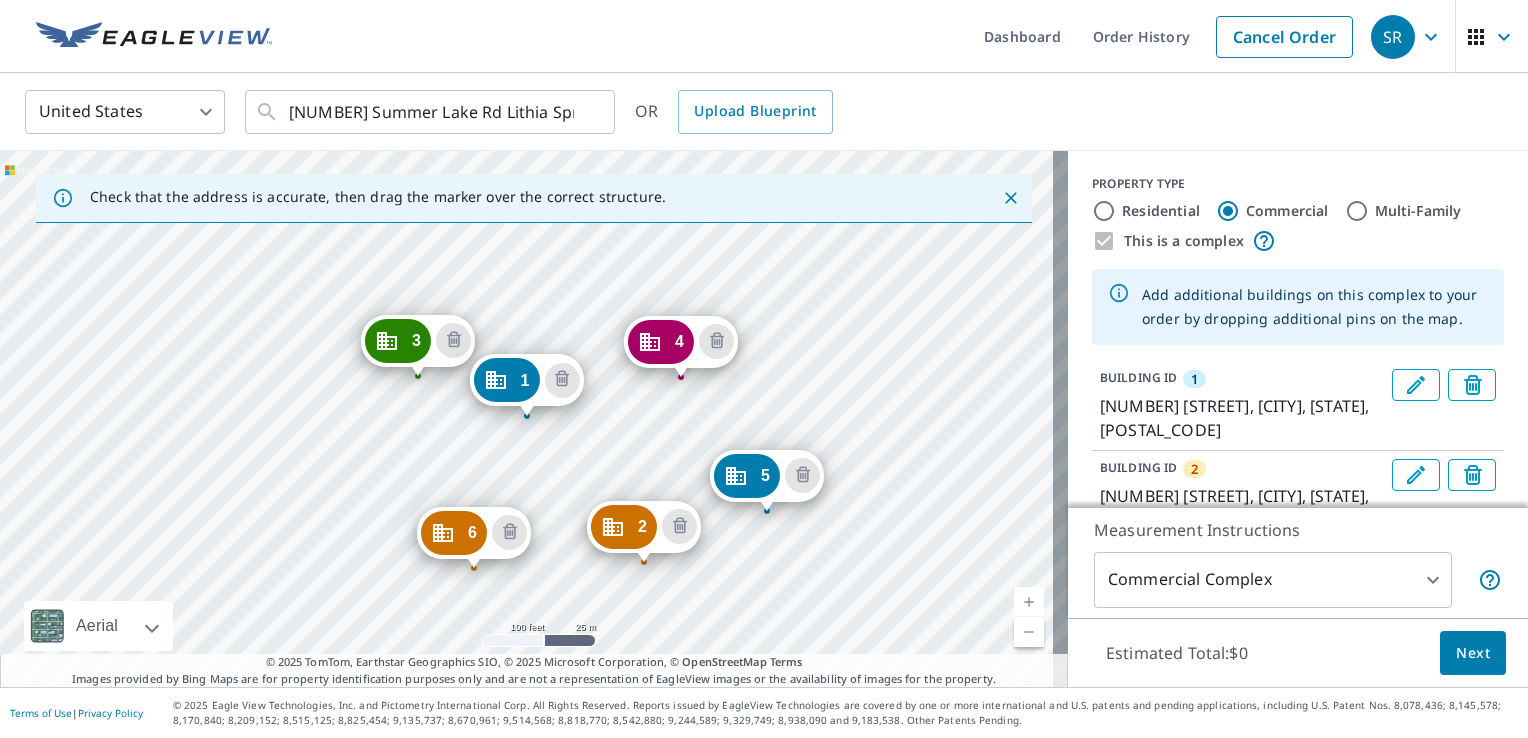 click on "[NUMBER] [STREET] [CITY], [STATE] [POSTAL_CODE] [NUMBER] [STREET] [CITY], [STATE] [POSTAL_CODE] [NUMBER] [STREET] [CITY], [STATE] [POSTAL_CODE] [NUMBER] [STREET] [CITY], [STATE] [POSTAL_CODE] [NUMBER] [STREET] [CITY], [STATE] [POSTAL_CODE] [NUMBER] [STREET] [CITY], [STATE] [POSTAL_CODE] [NUMBER] [STREET] [CITY], [STATE] [POSTAL_CODE]" at bounding box center (534, 419) 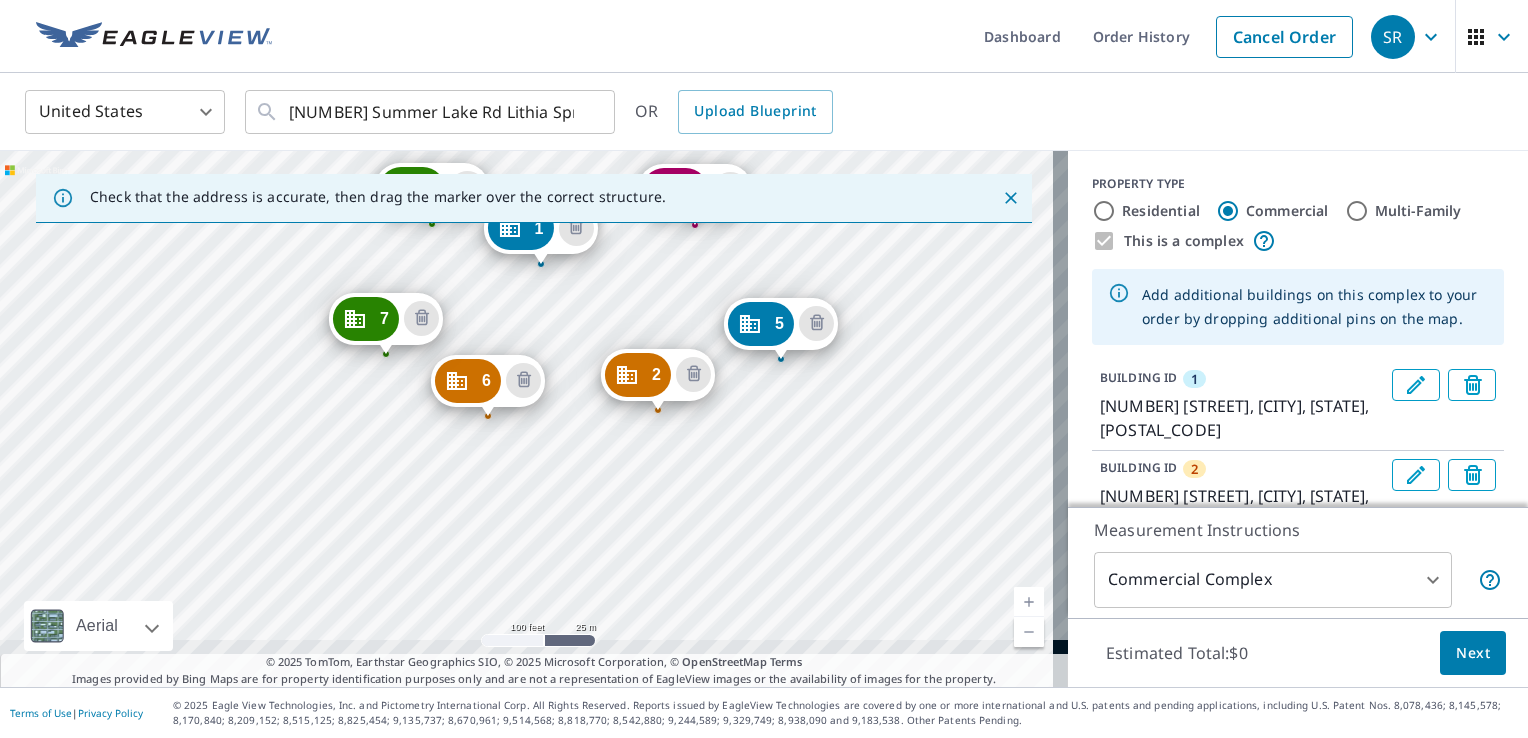 drag, startPoint x: 576, startPoint y: 470, endPoint x: 590, endPoint y: 317, distance: 153.63919 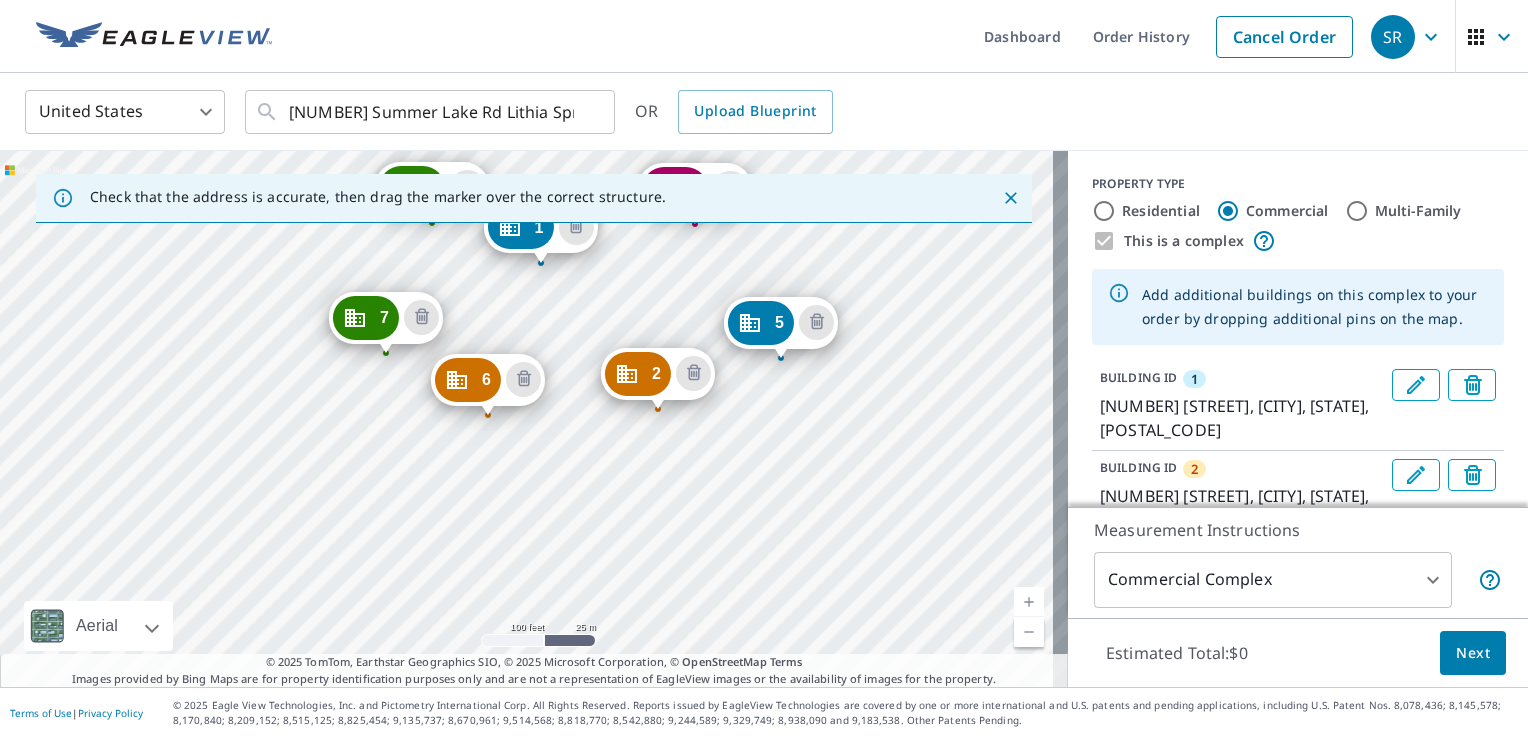 drag, startPoint x: 580, startPoint y: 530, endPoint x: 581, endPoint y: 450, distance: 80.00625 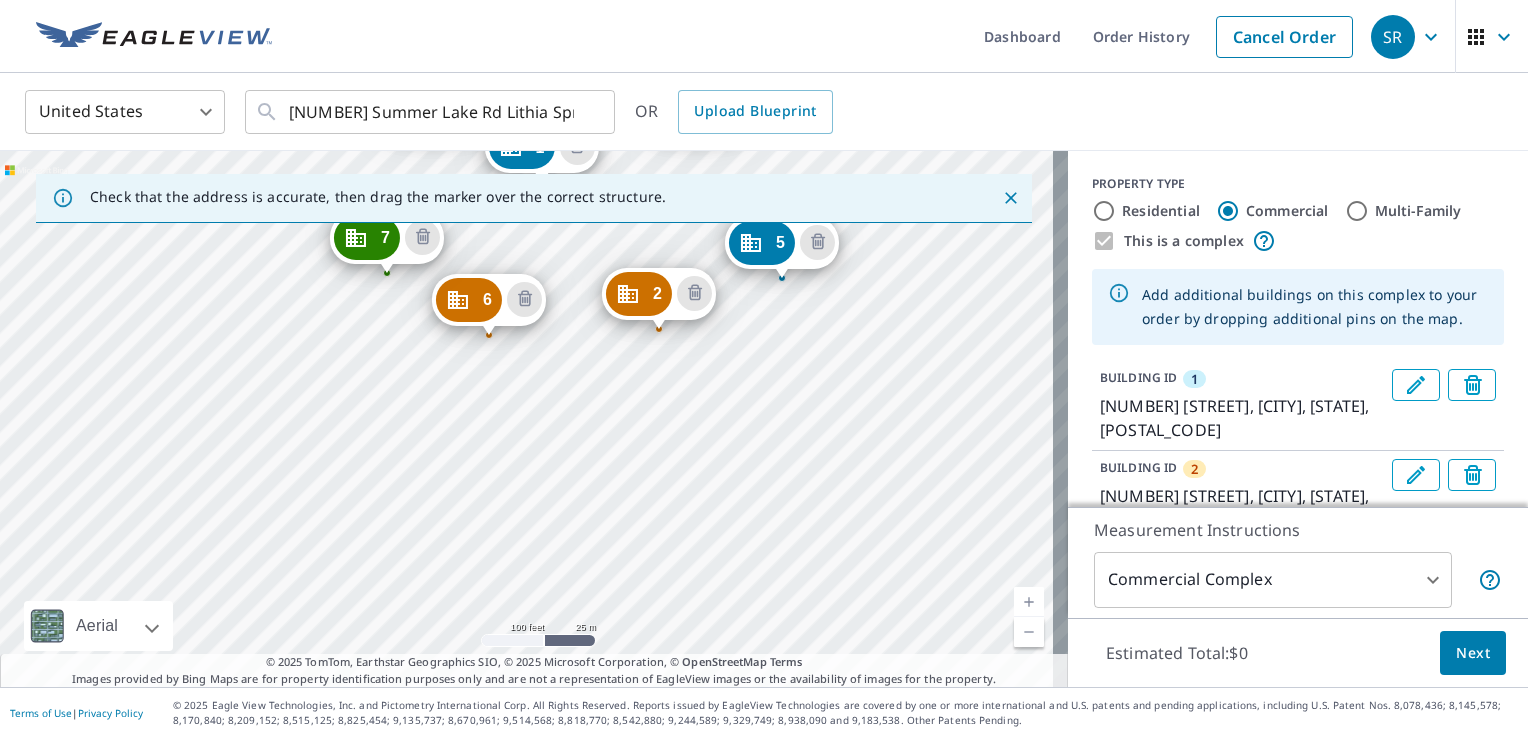 click on "[NUMBER] [STREET] [CITY], [STATE] [POSTAL_CODE] [NUMBER] [STREET] [CITY], [STATE] [POSTAL_CODE] [NUMBER] [STREET] [CITY], [STATE] [POSTAL_CODE] [NUMBER] [STREET] [CITY], [STATE] [POSTAL_CODE] [NUMBER] [STREET] [CITY], [STATE] [POSTAL_CODE] [NUMBER] [STREET] [CITY], [STATE] [POSTAL_CODE] [NUMBER] [STREET] [CITY], [STATE] [POSTAL_CODE]" at bounding box center (534, 419) 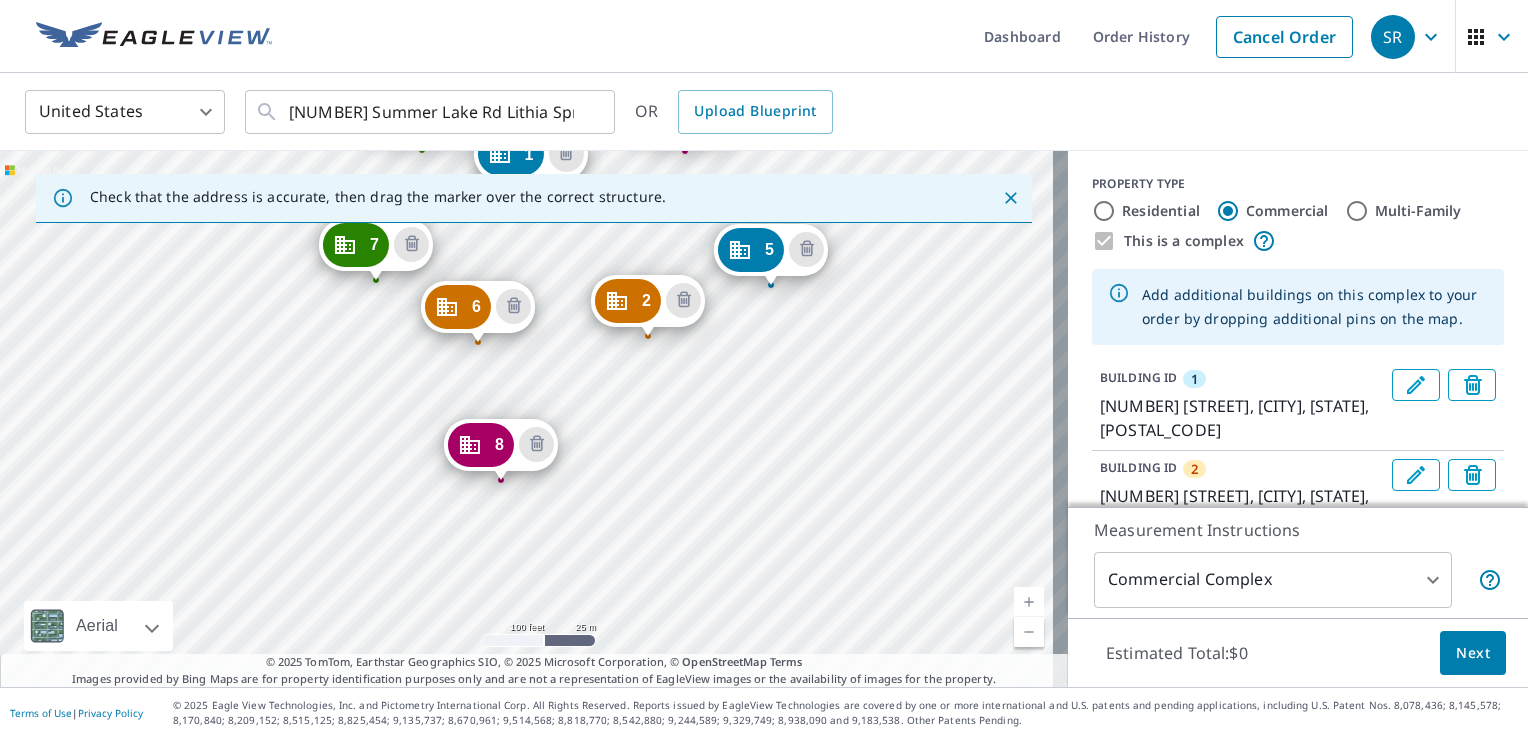 drag, startPoint x: 555, startPoint y: 544, endPoint x: 559, endPoint y: 318, distance: 226.0354 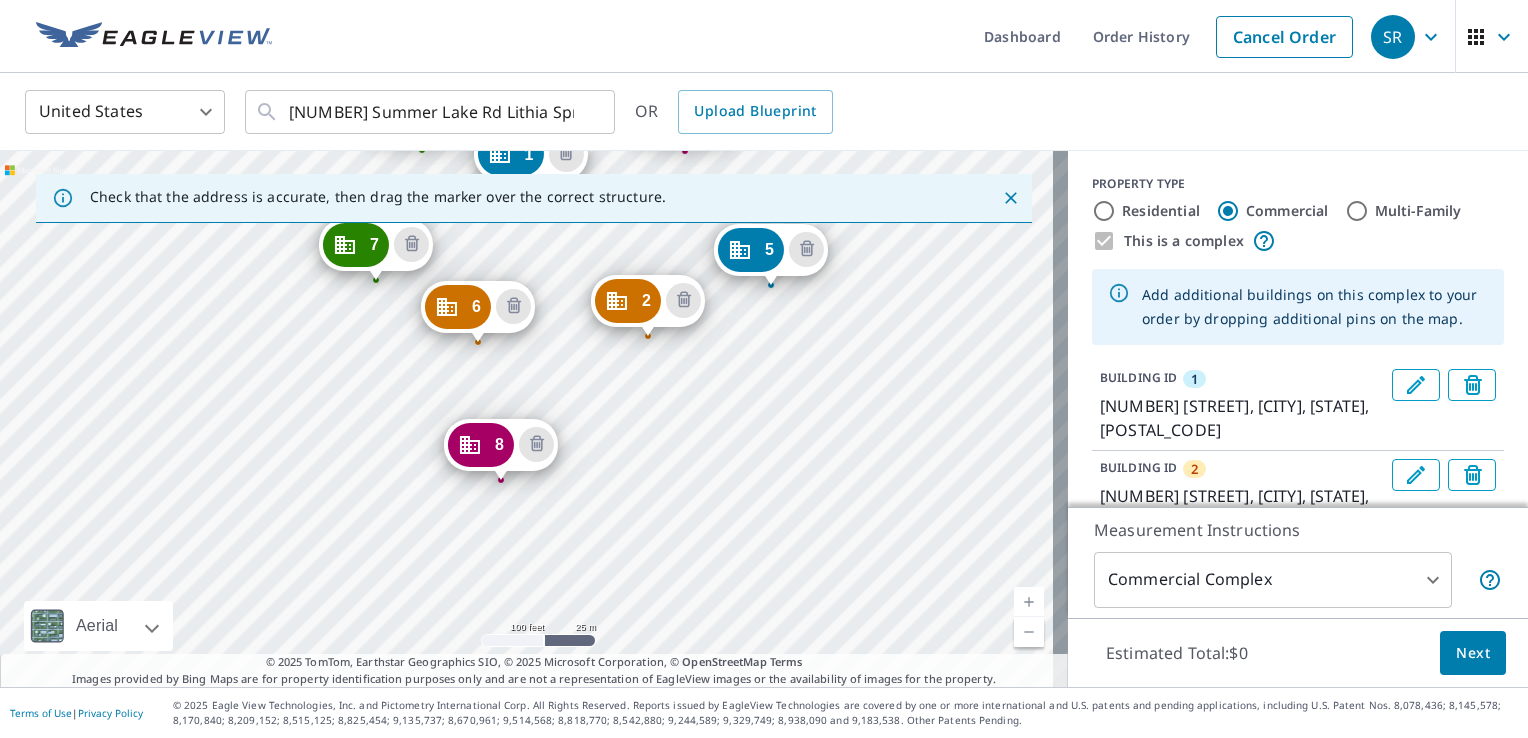click on "[NUMBER] [STREET] [CITY], [STATE] [POSTAL_CODE] [NUMBER] [STREET] [CITY], [STATE] [POSTAL_CODE] [NUMBER] [STREET] [CITY], [STATE] [POSTAL_CODE] [NUMBER] [STREET] [CITY], [STATE] [POSTAL_CODE] [NUMBER] [STREET] [CITY], [STATE] [POSTAL_CODE] [NUMBER] [STREET] [CITY], [STATE] [POSTAL_CODE] [NUMBER] [STREET] [CITY], [STATE] [POSTAL_CODE] [NUMBER] [STREET] [CITY], [STATE] [POSTAL_CODE] [NUMBER] [STREET] [CITY], [STATE] [POSTAL_CODE] [NUMBER] [STREET] [CITY], [STATE] [POSTAL_CODE] [NUMBER] [STREET] [CITY], [STATE] [POSTAL_CODE]" at bounding box center [534, 419] 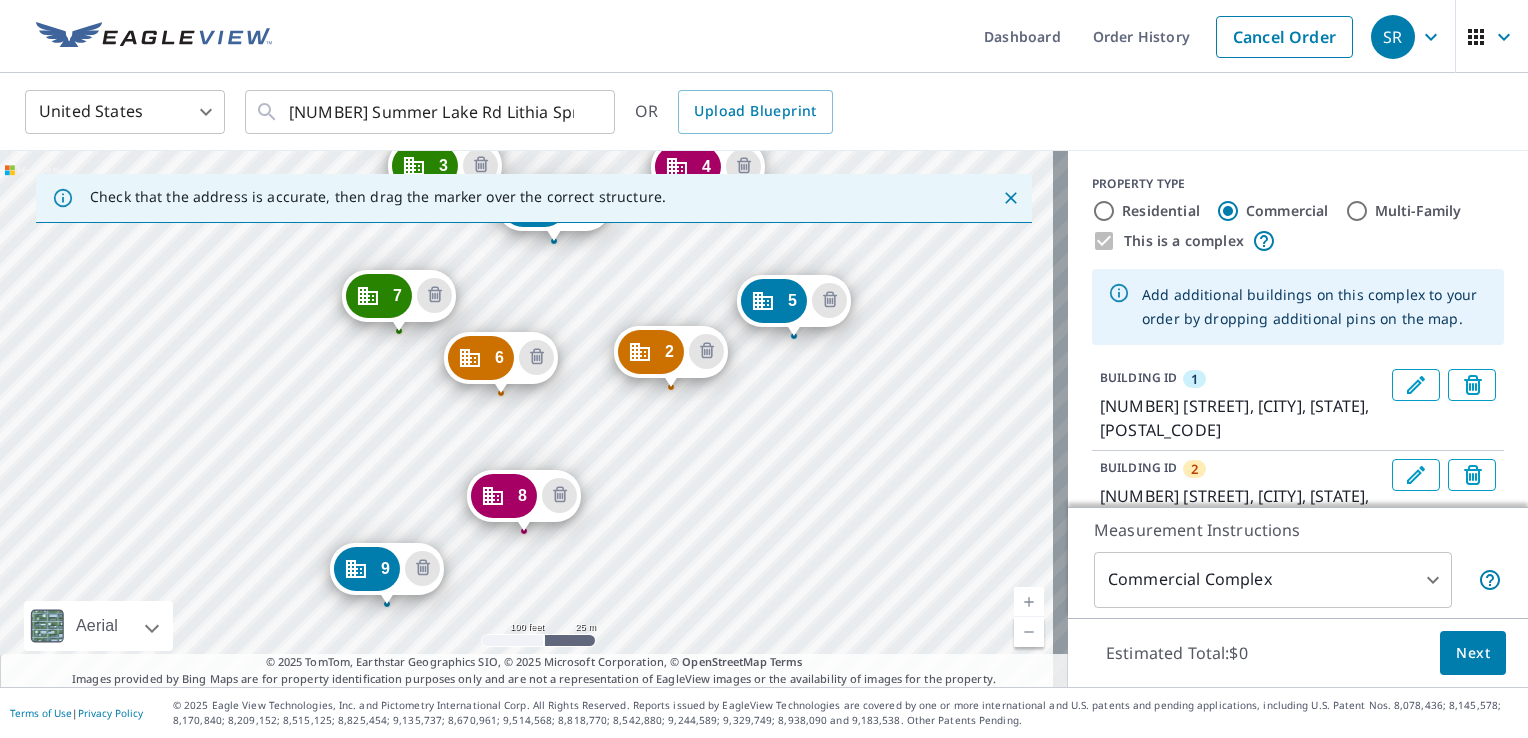 drag, startPoint x: 671, startPoint y: 594, endPoint x: 699, endPoint y: 403, distance: 193.04144 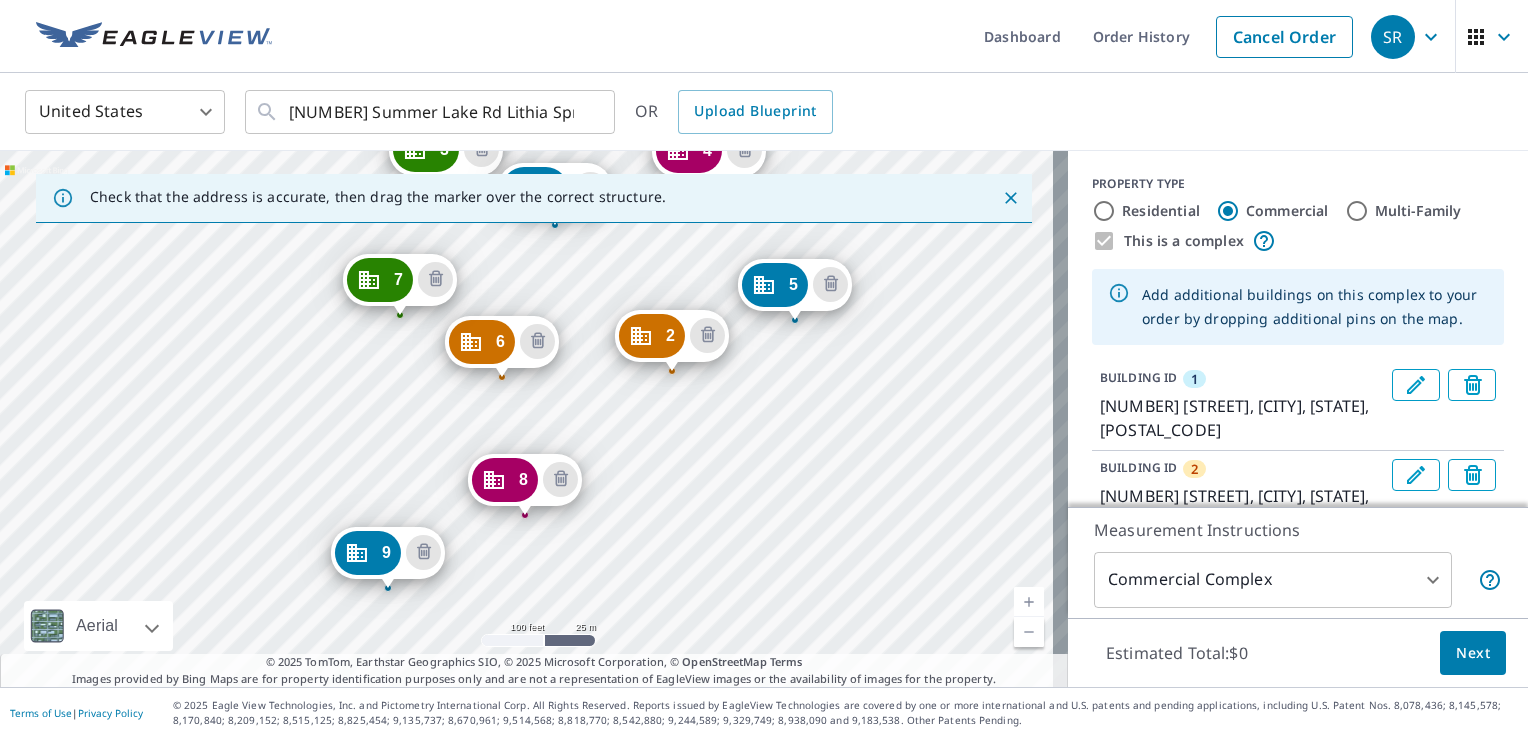 click on "[NUMBER] [STREET] [CITY], [STATE] [POSTAL_CODE] [NUMBER] [STREET] [CITY], [STATE] [POSTAL_CODE] [NUMBER] [STREET] [CITY], [STATE] [POSTAL_CODE] [NUMBER] [STREET] [CITY], [STATE] [POSTAL_CODE] [NUMBER] [STREET] [CITY], [STATE] [POSTAL_CODE] [NUMBER] [STREET] [CITY], [STATE] [POSTAL_CODE] [NUMBER] [STREET] [CITY], [STATE] [POSTAL_CODE] [NUMBER] [STREET] [CITY], [STATE] [POSTAL_CODE] [NUMBER] [STREET] [CITY], [STATE] [POSTAL_CODE] [NUMBER] [STREET] [CITY], [STATE] [POSTAL_CODE] [NUMBER] [STREET] [CITY], [STATE] [POSTAL_CODE]" at bounding box center [534, 419] 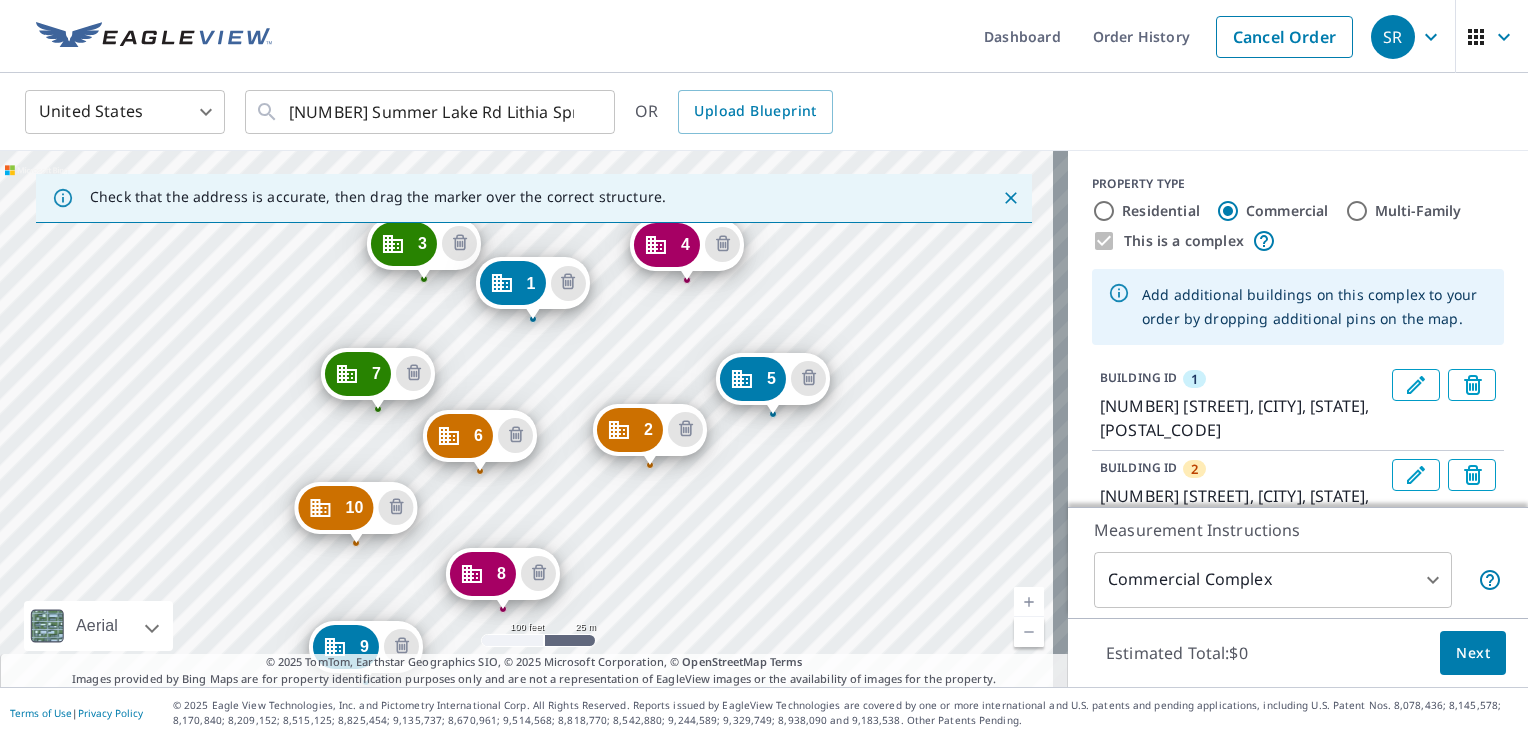 drag, startPoint x: 800, startPoint y: 586, endPoint x: 817, endPoint y: 412, distance: 174.82849 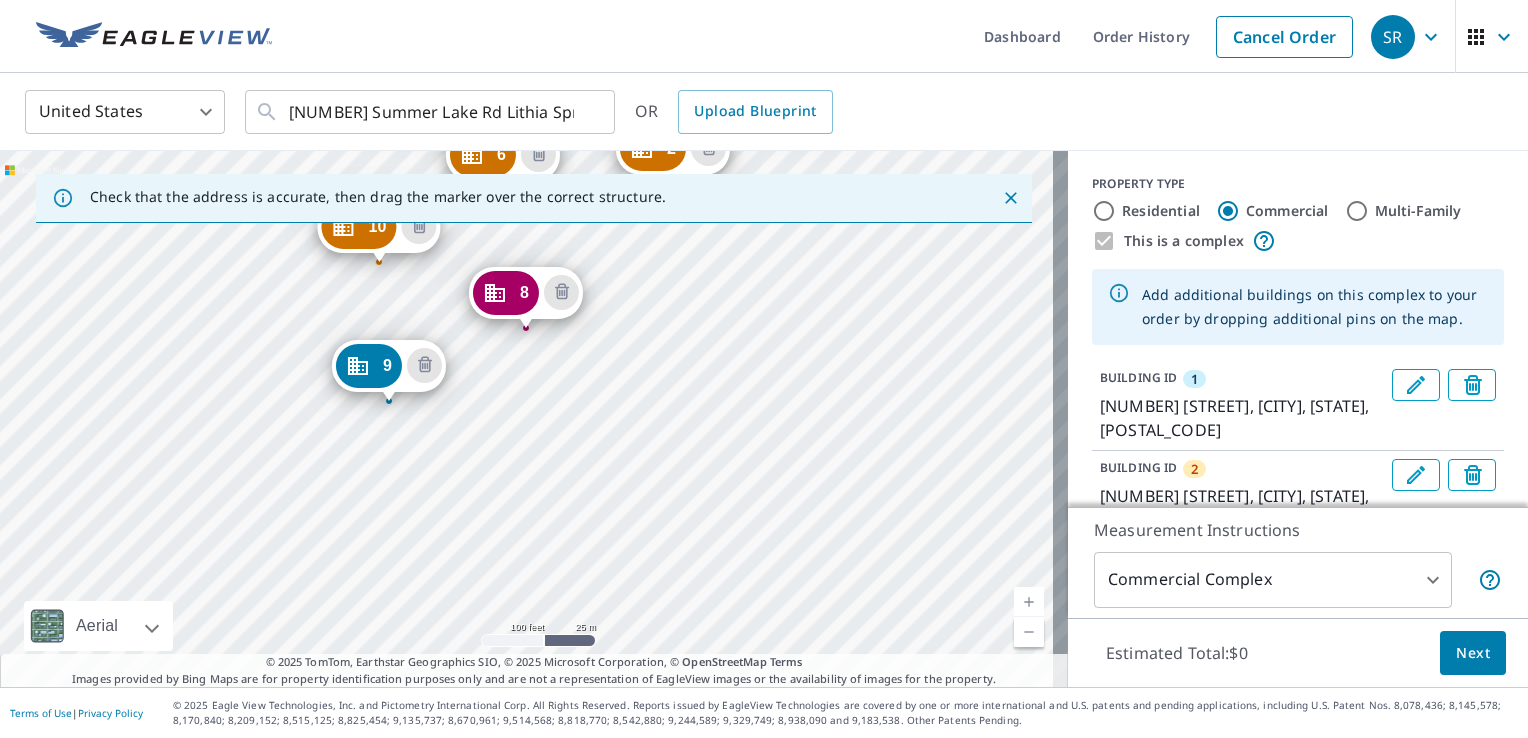 drag, startPoint x: 772, startPoint y: 516, endPoint x: 784, endPoint y: 312, distance: 204.35263 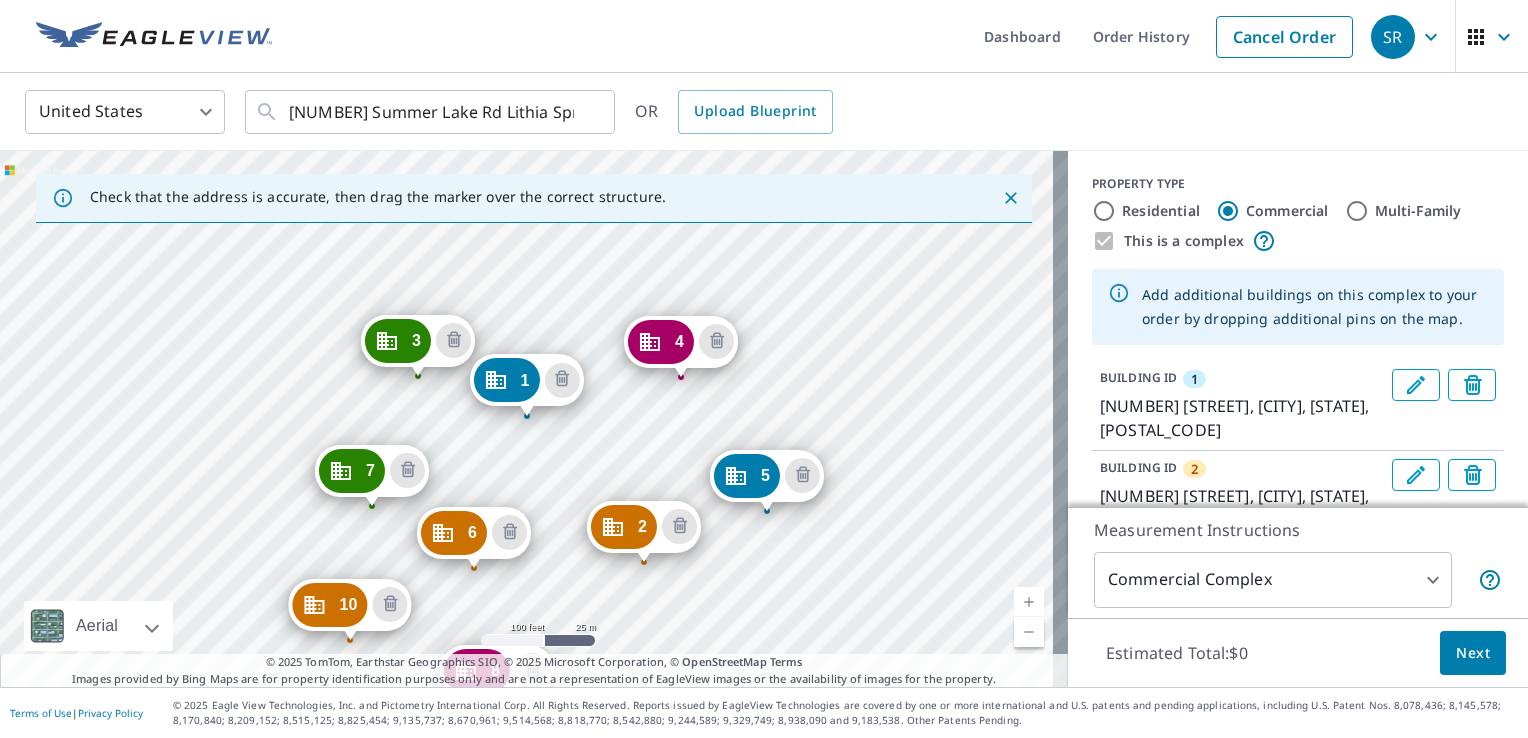 drag, startPoint x: 779, startPoint y: 572, endPoint x: 809, endPoint y: 429, distance: 146.11298 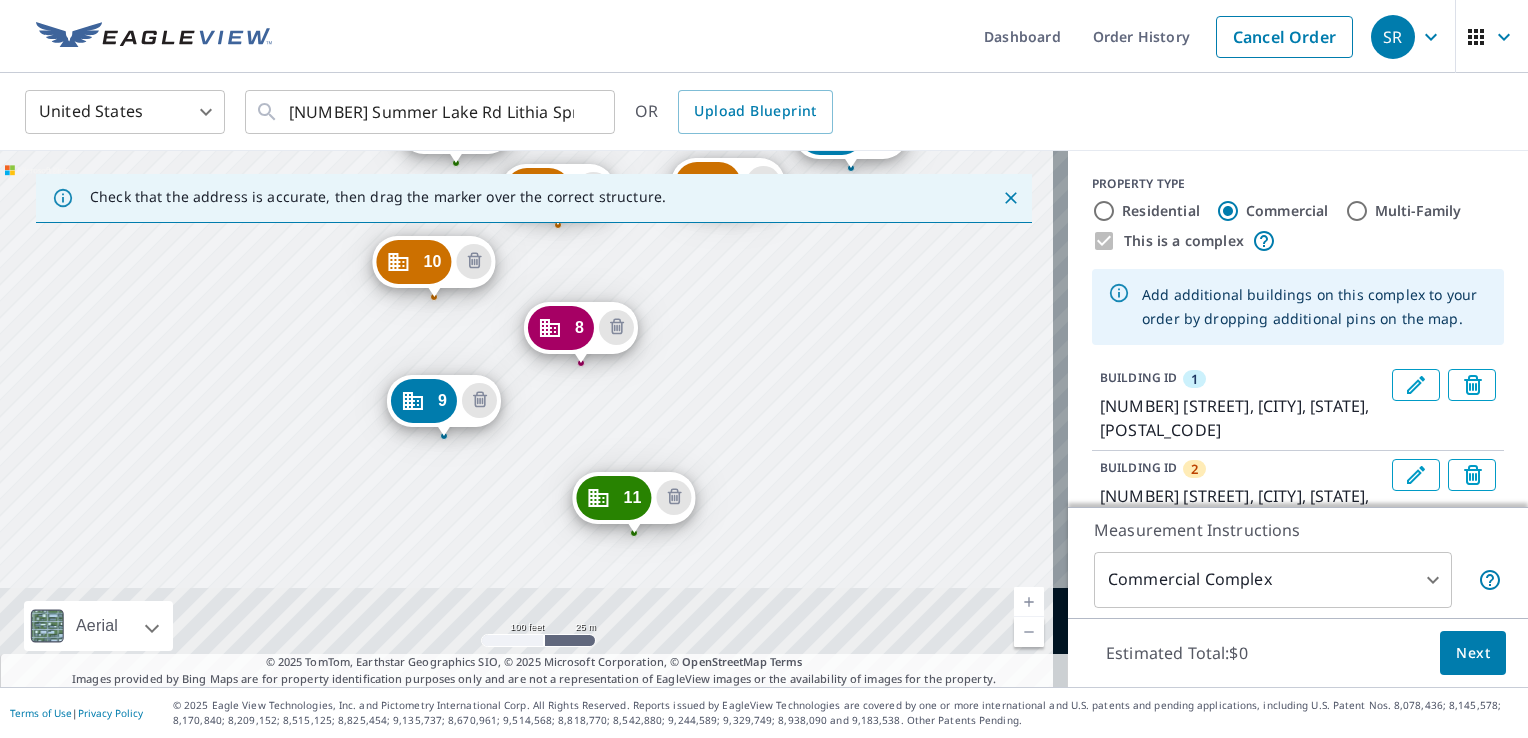 drag, startPoint x: 767, startPoint y: 557, endPoint x: 822, endPoint y: 348, distance: 216.1157 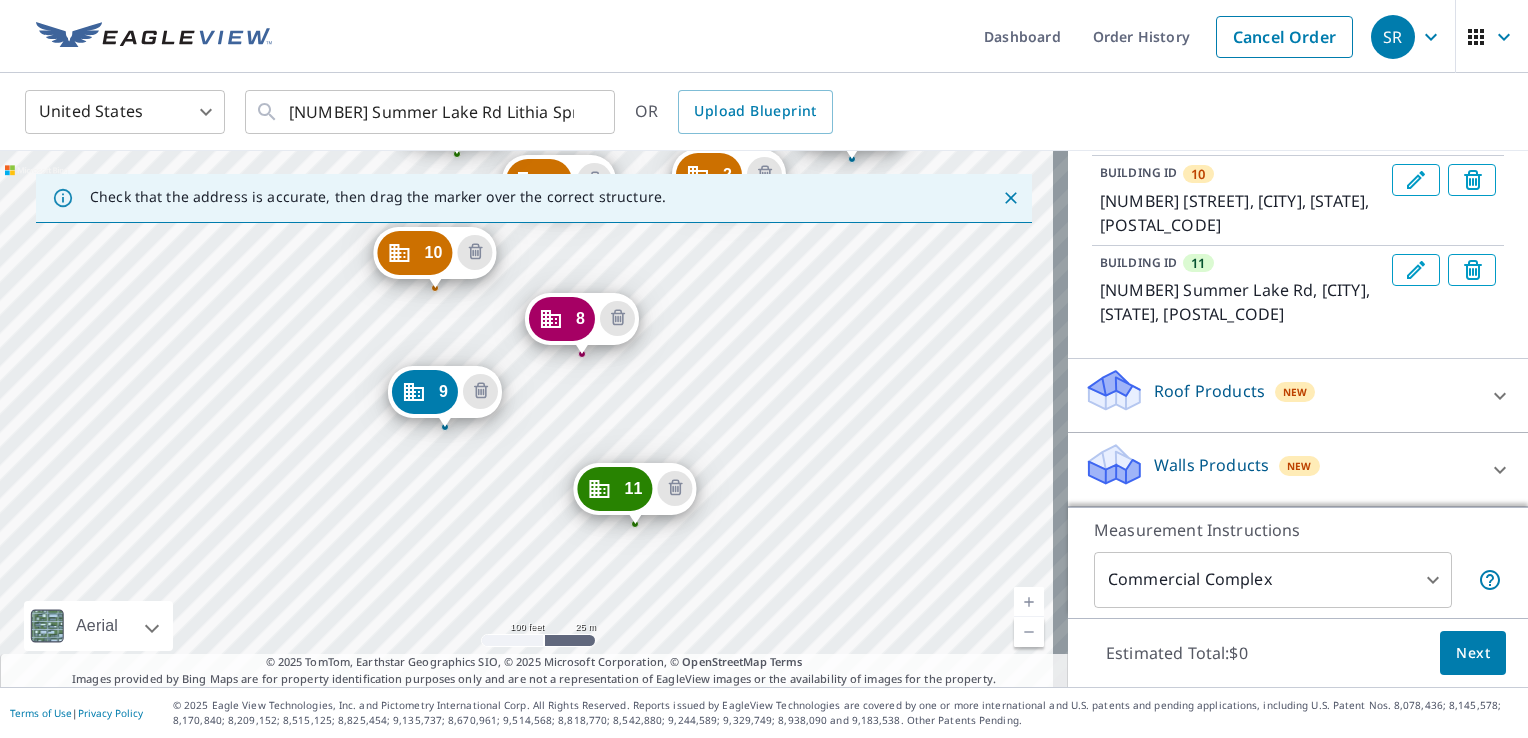 scroll, scrollTop: 1016, scrollLeft: 0, axis: vertical 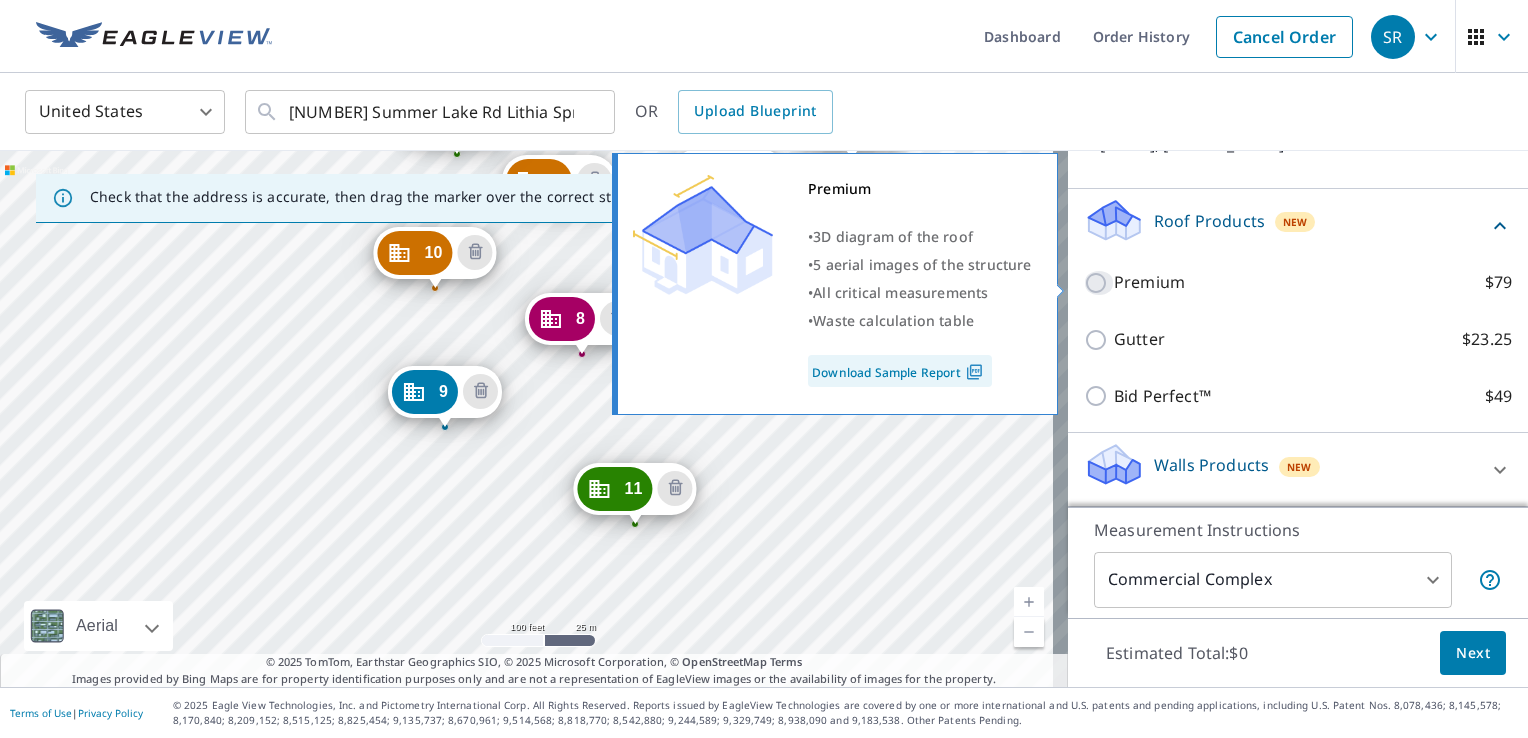 click on "Premium $79" at bounding box center (1099, 283) 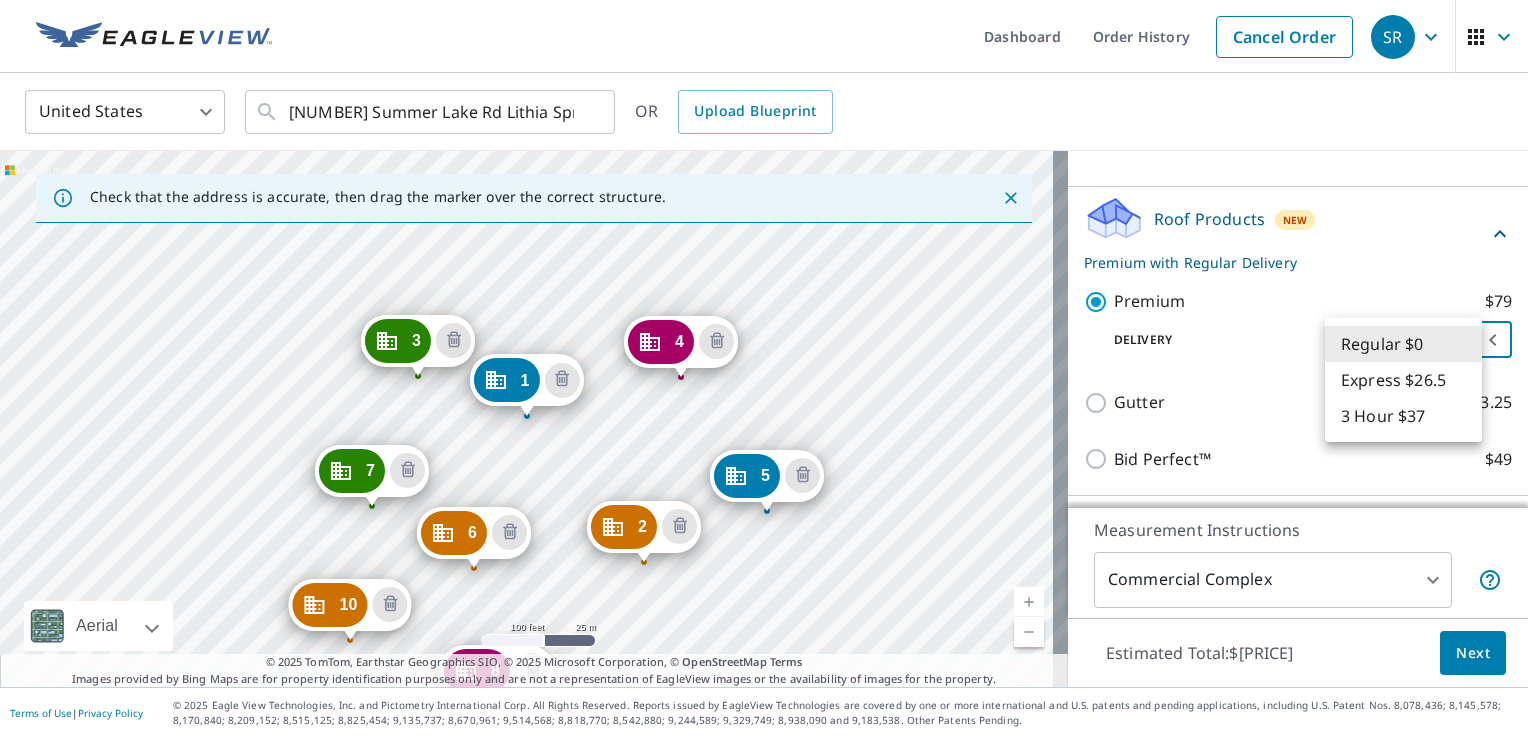 click on "SR SR
Dashboard Order History Cancel Order SR United States US ​ [NUMBER] [STREET] [CITY], [STATE] [POSTAL_CODE] ​ OR Upload Blueprint Check that the address is accurate, then drag the marker over the correct structure. [NUMBER] [STREET] [CITY], [STATE] [POSTAL_CODE] [NUMBER] [STREET] [CITY], [STATE] [POSTAL_CODE] [NUMBER] [STREET] [CITY], [STATE] [POSTAL_CODE] [NUMBER] [STREET] [CITY], [STATE] [POSTAL_CODE] [NUMBER] [STREET] [CITY], [STATE] [POSTAL_CODE] [NUMBER] [STREET] [CITY], [STATE] [POSTAL_CODE] [NUMBER] [STREET] [CITY], [STATE] [POSTAL_CODE] [NUMBER] [STREET] [CITY], [STATE] [POSTAL_CODE] [NUMBER] [STREET] [CITY], [STATE] [POSTAL_CODE] [NUMBER] [STREET] [CITY], [STATE] [POSTAL_CODE] Aerial Road A standard road map Aerial A detailed look from above Labels Labels [DISTANCE] [DISTANCE] © [YEAR] TomTom, © Vexcel Imaging, © [YEAR] Microsoft Corporation,  © OpenStreetMap Terms © [YEAR] TomTom, Earthstar Geographics SIO, © [YEAR] Microsoft Corporation, ©   OpenStreetMap" at bounding box center [764, 369] 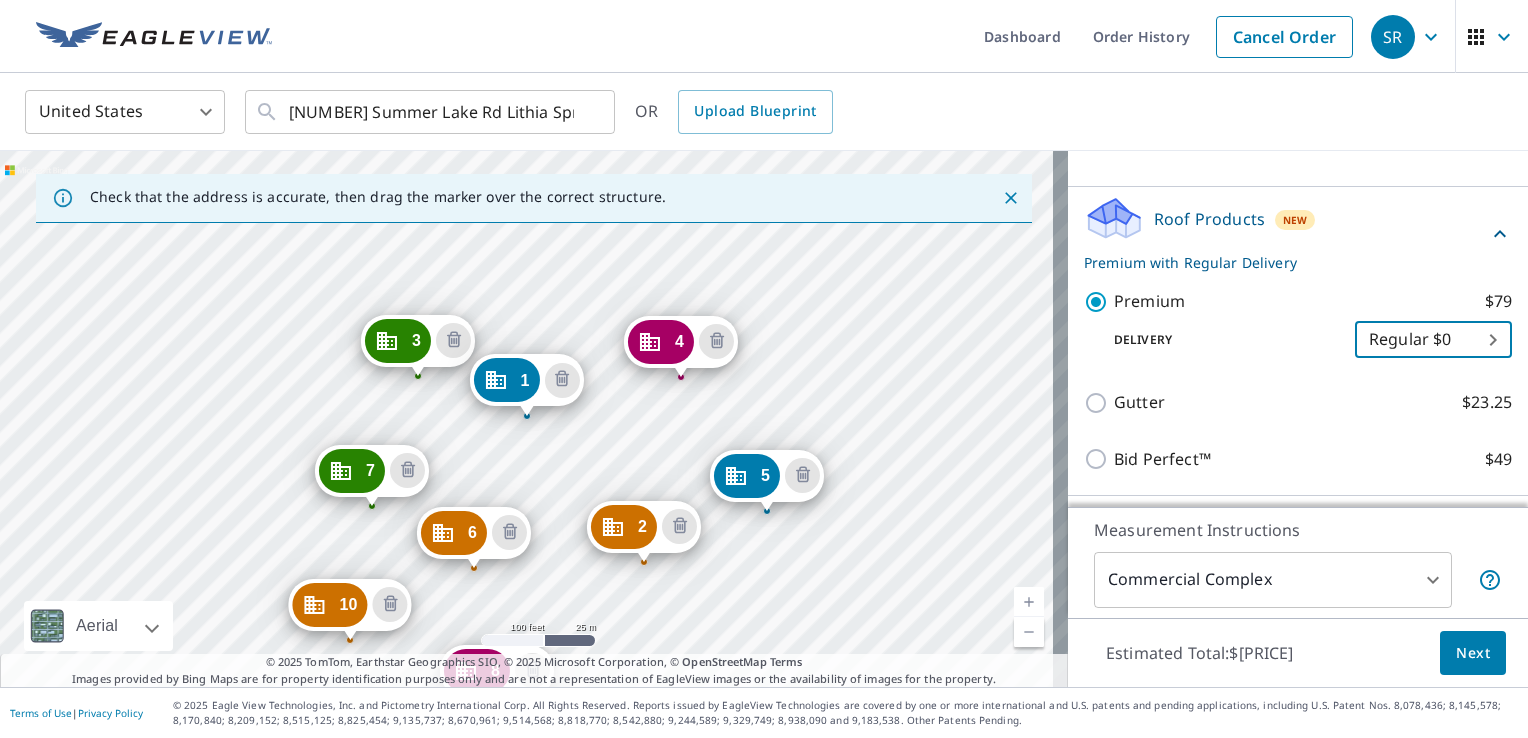 scroll, scrollTop: 1251, scrollLeft: 0, axis: vertical 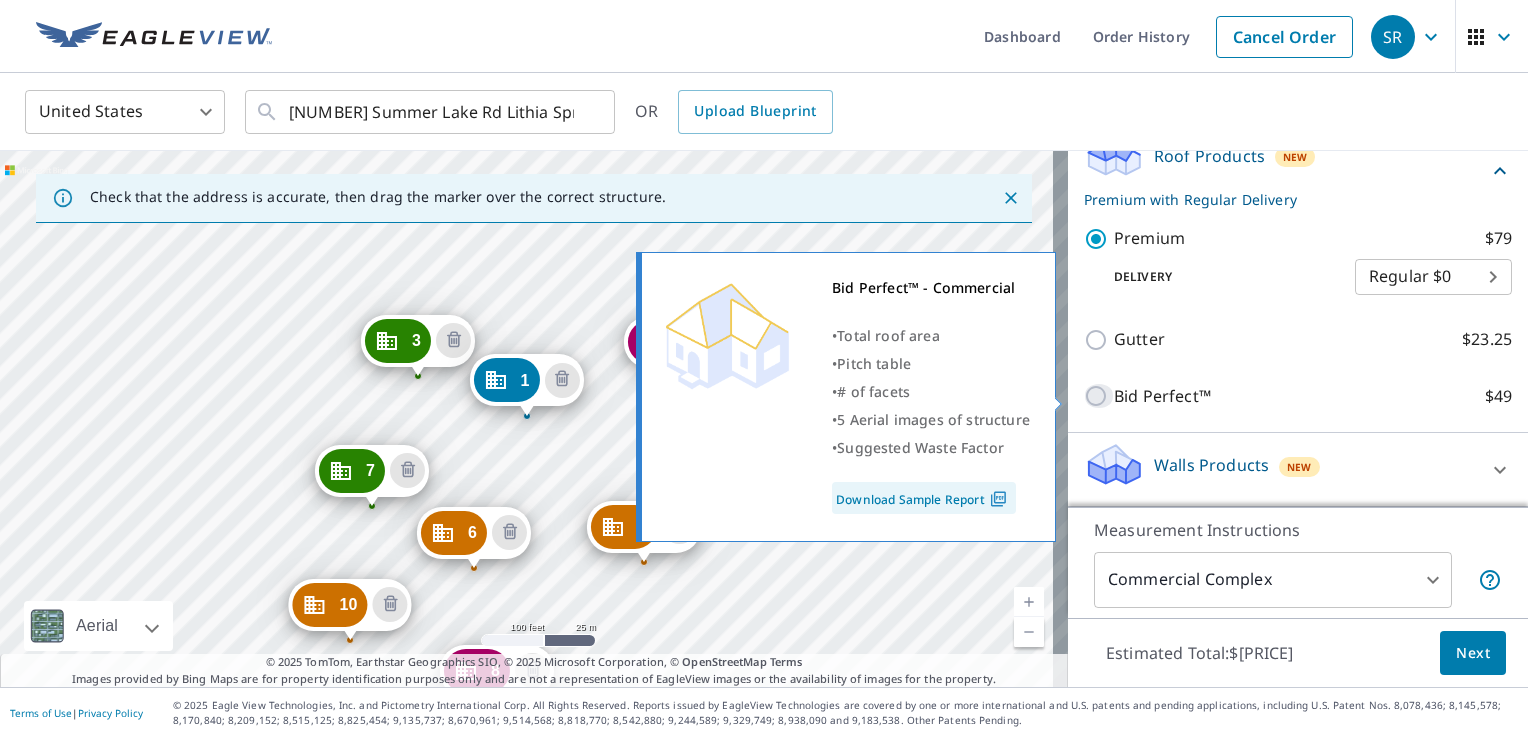 click on "Bid Perfect™ $49" at bounding box center [1099, 396] 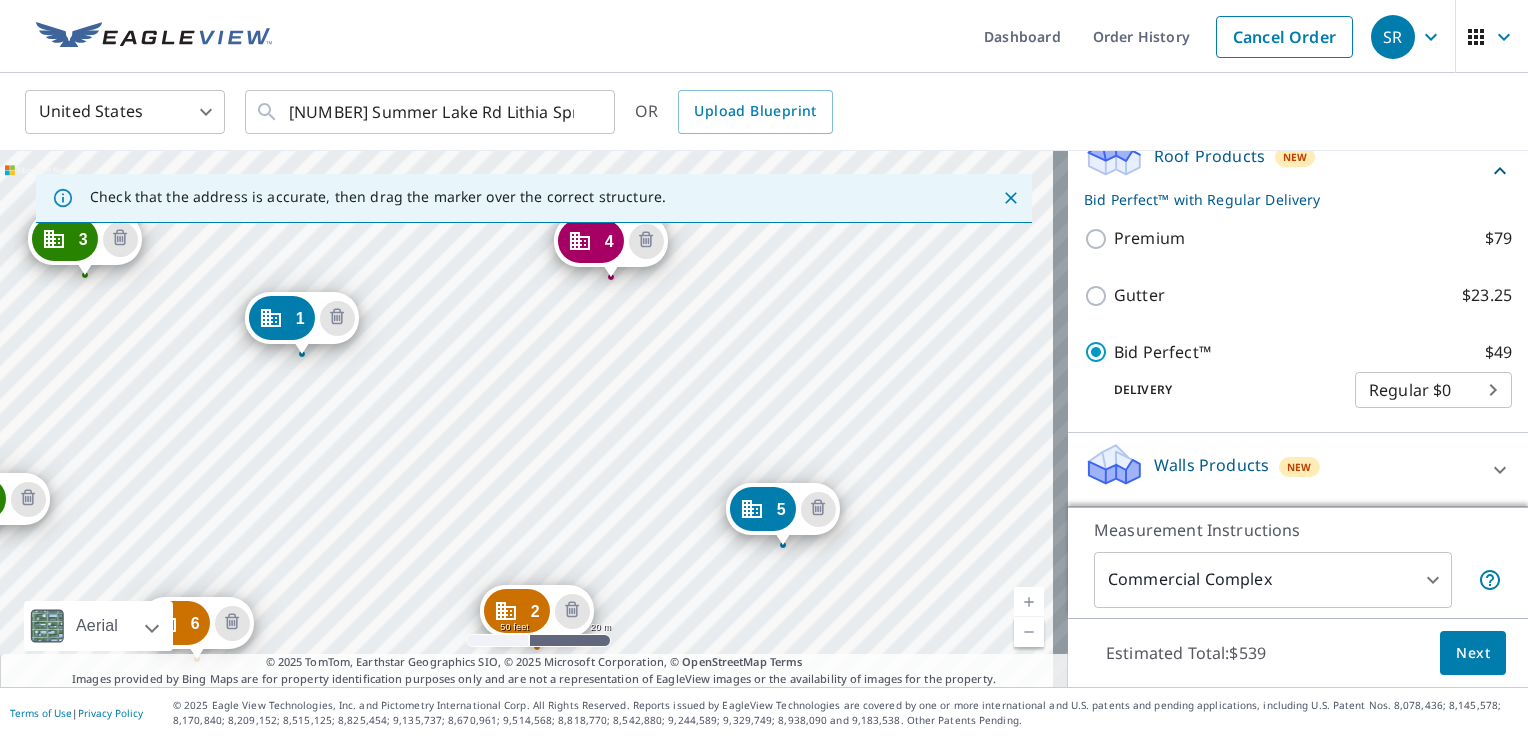 drag, startPoint x: 812, startPoint y: 449, endPoint x: 1098, endPoint y: 254, distance: 346.1517 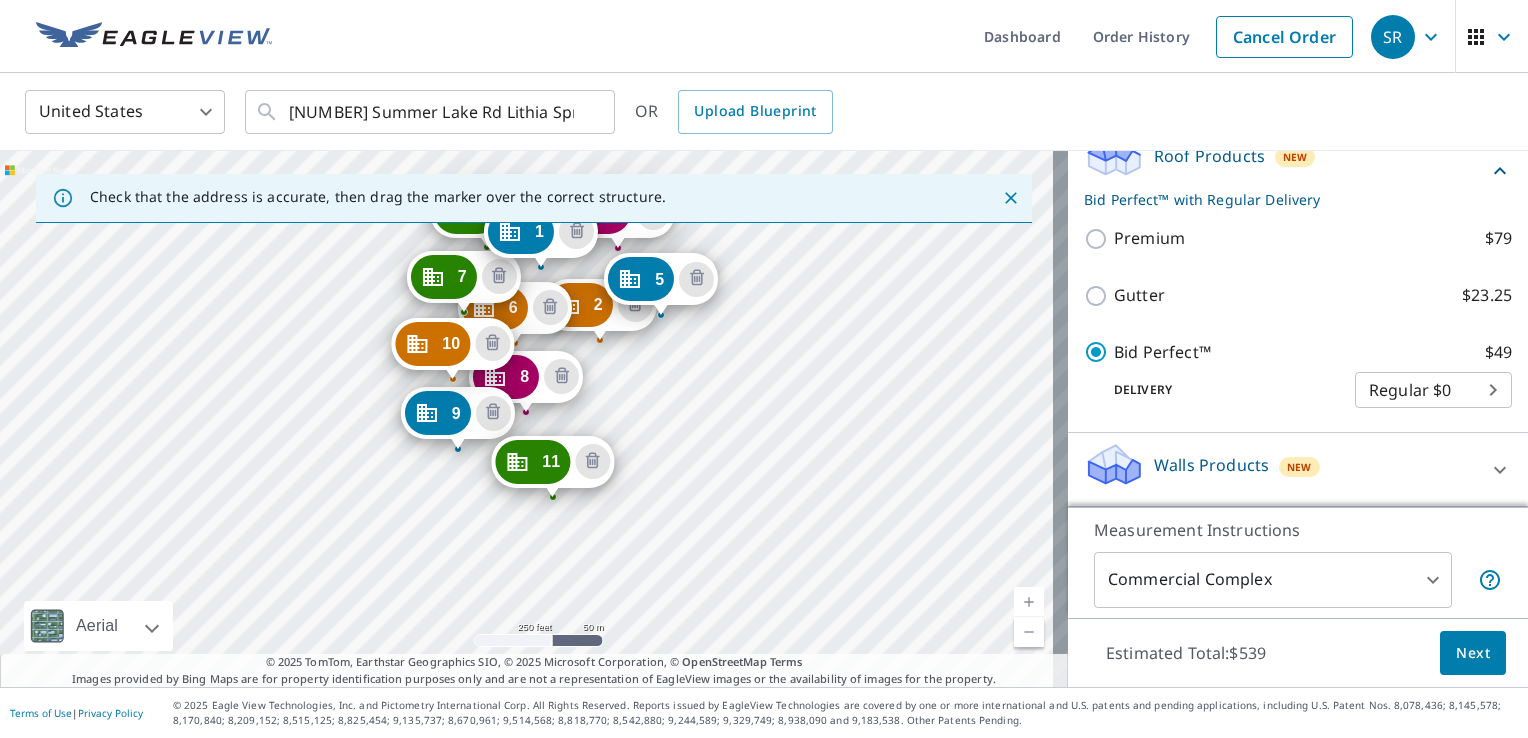drag, startPoint x: 485, startPoint y: 345, endPoint x: 730, endPoint y: 298, distance: 249.46744 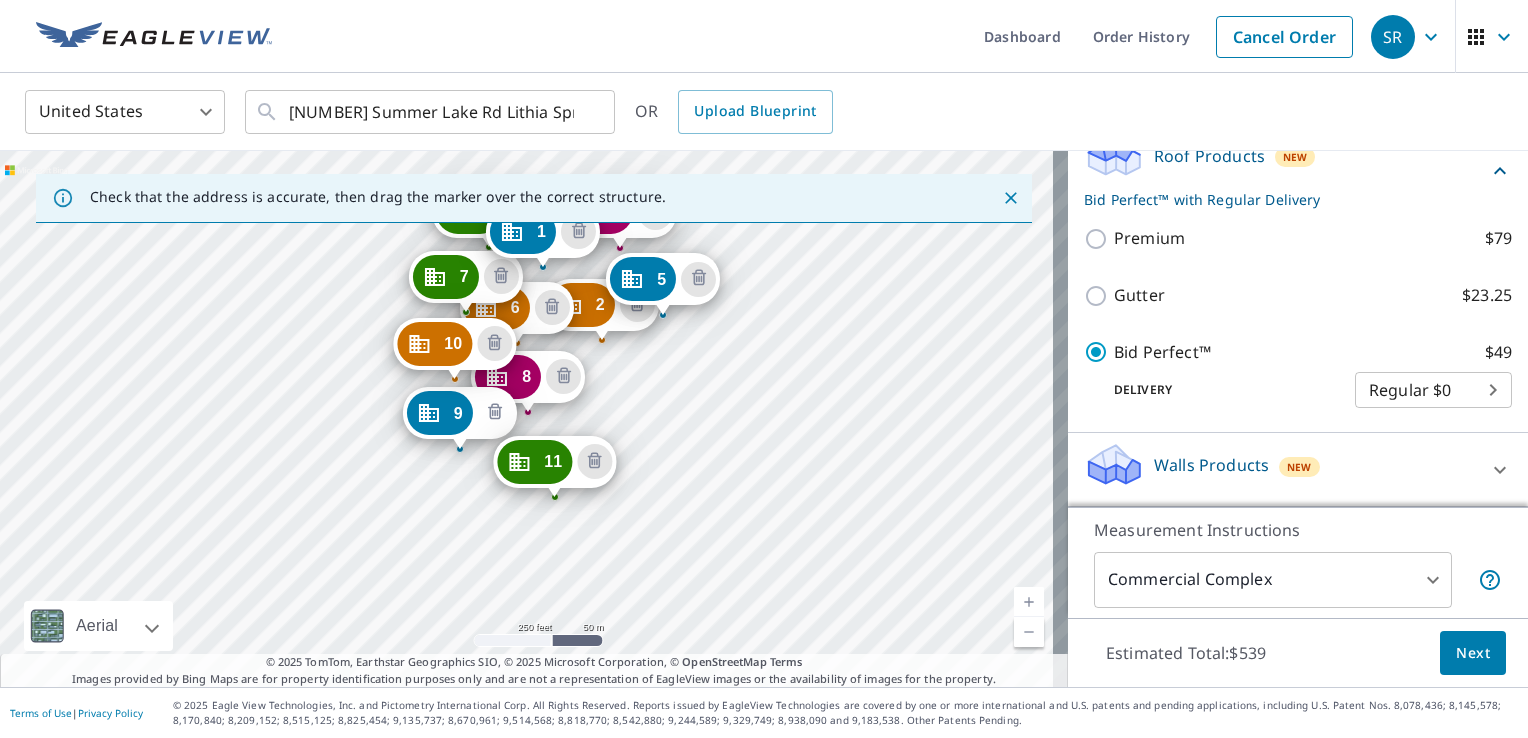 click 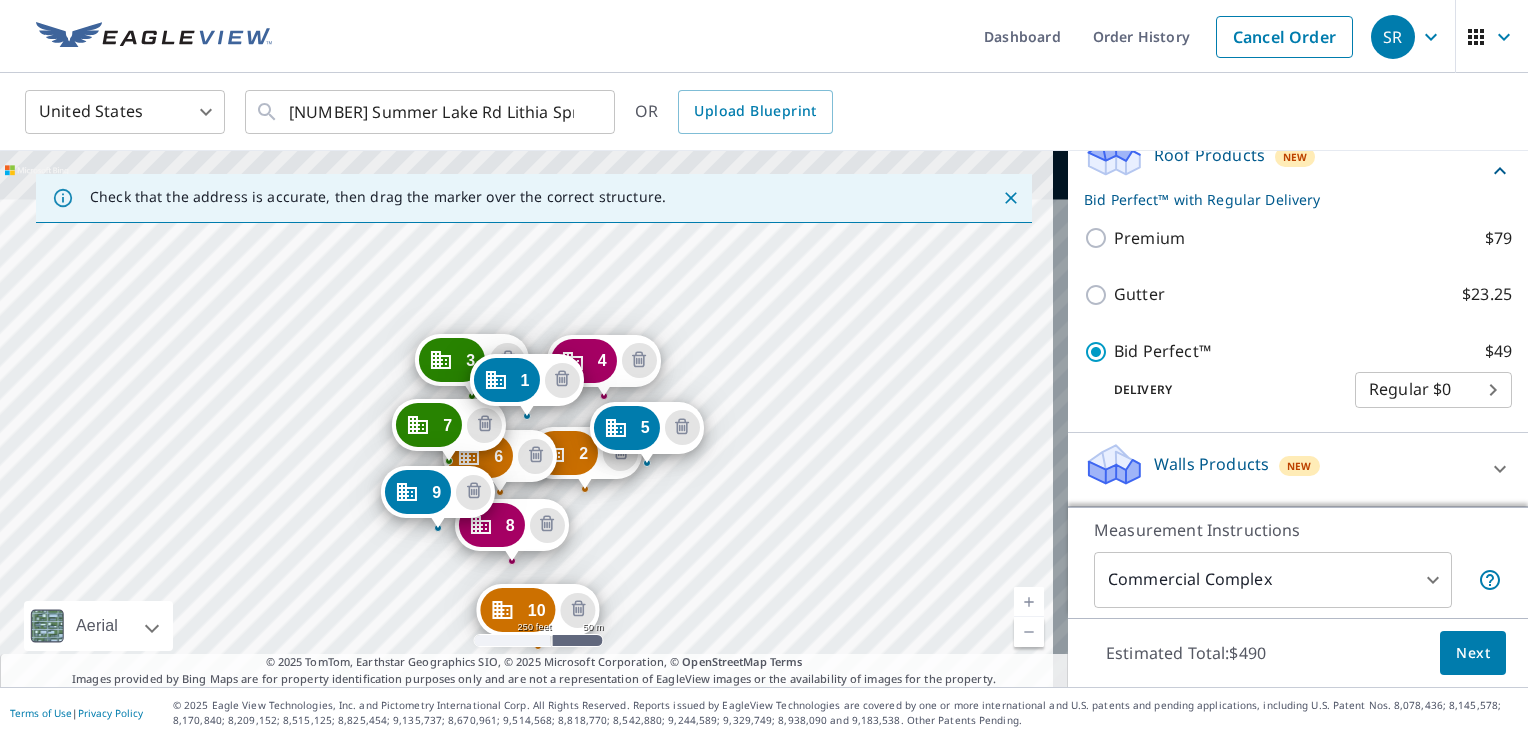 scroll, scrollTop: 1160, scrollLeft: 0, axis: vertical 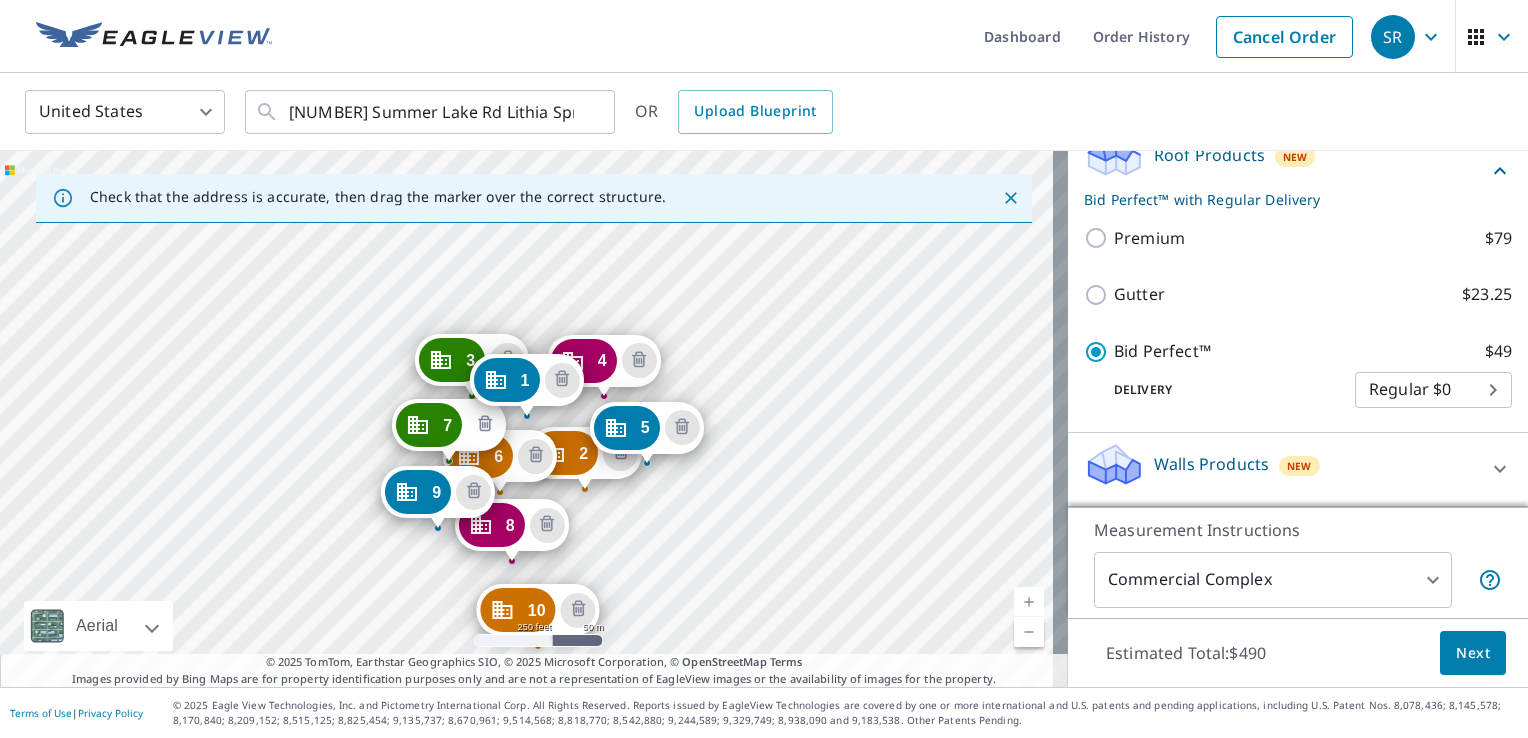 click 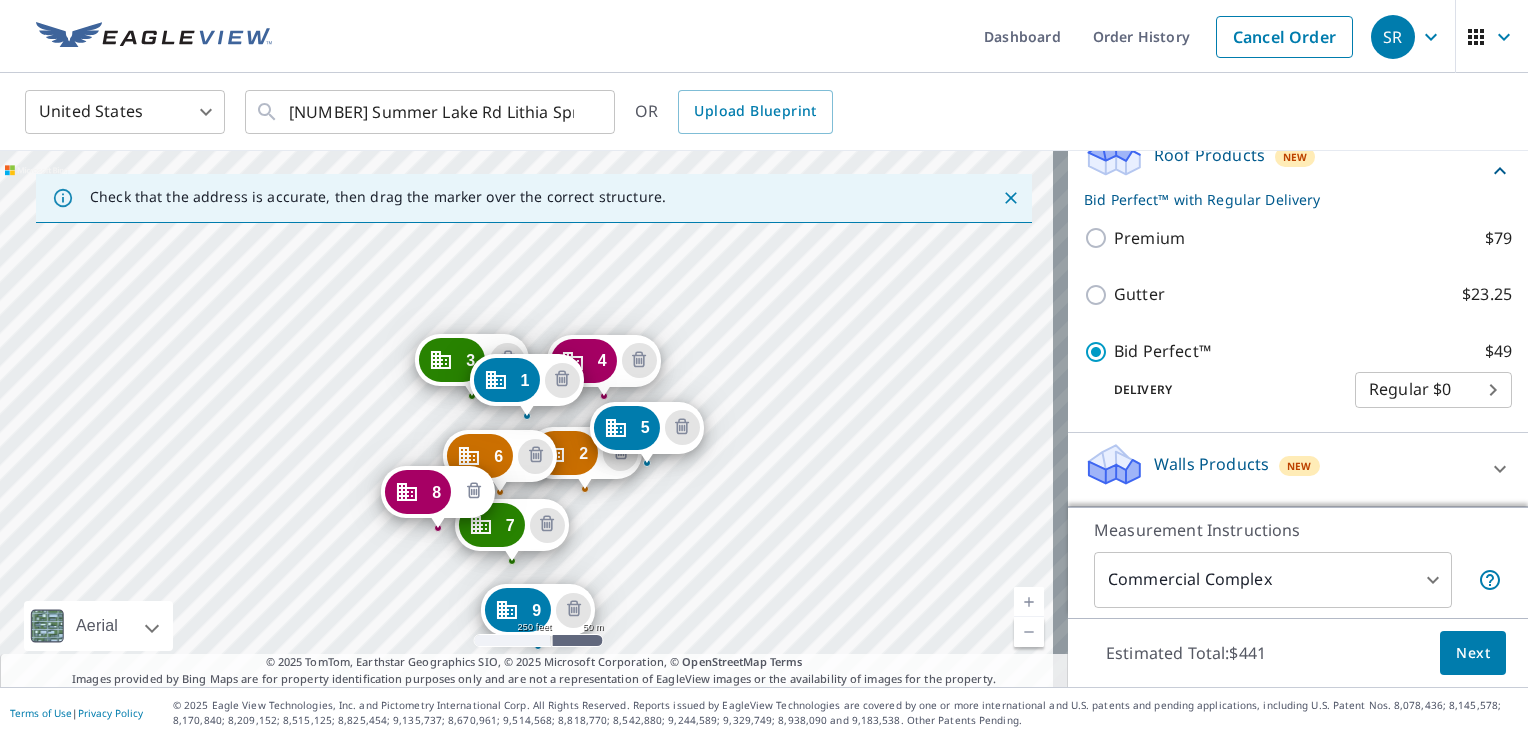 click 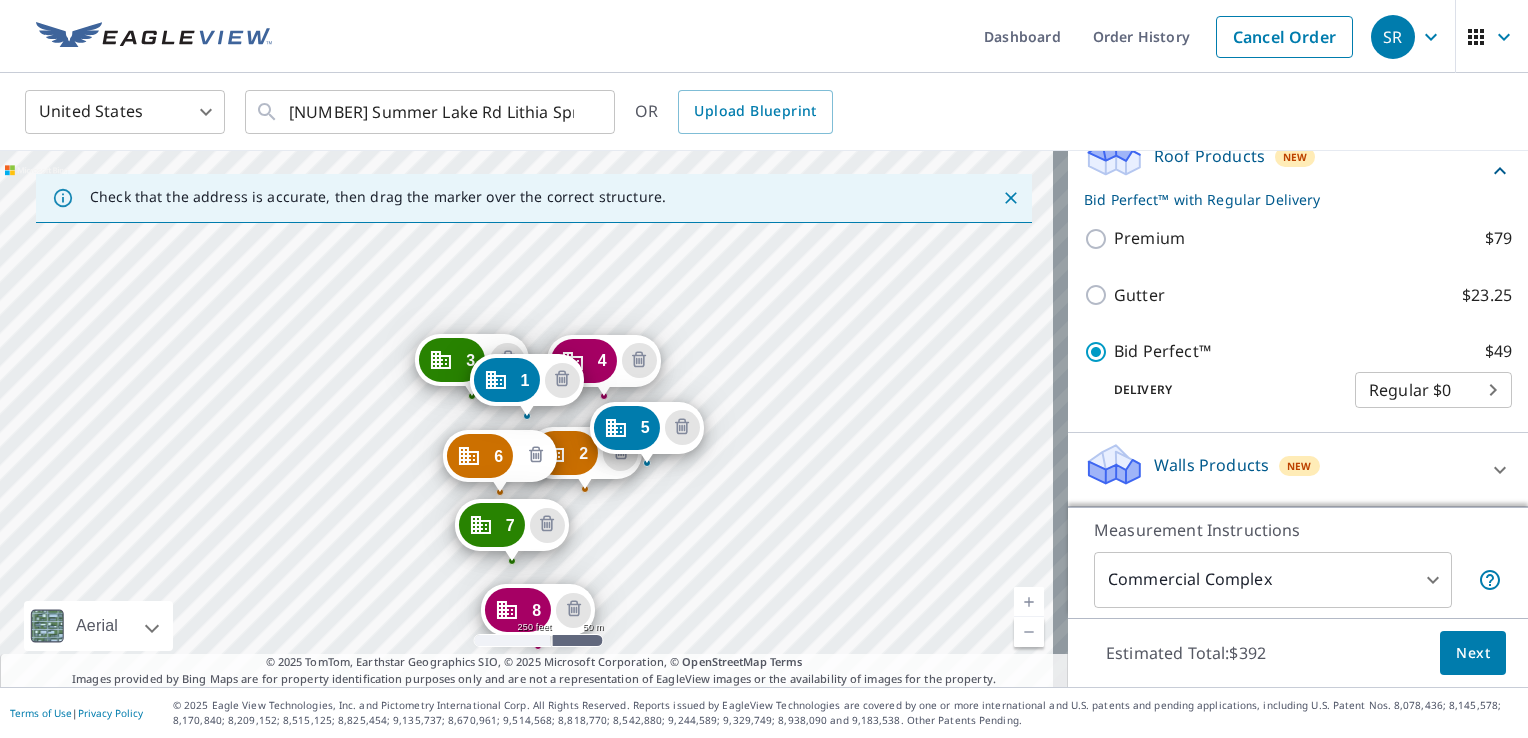 click 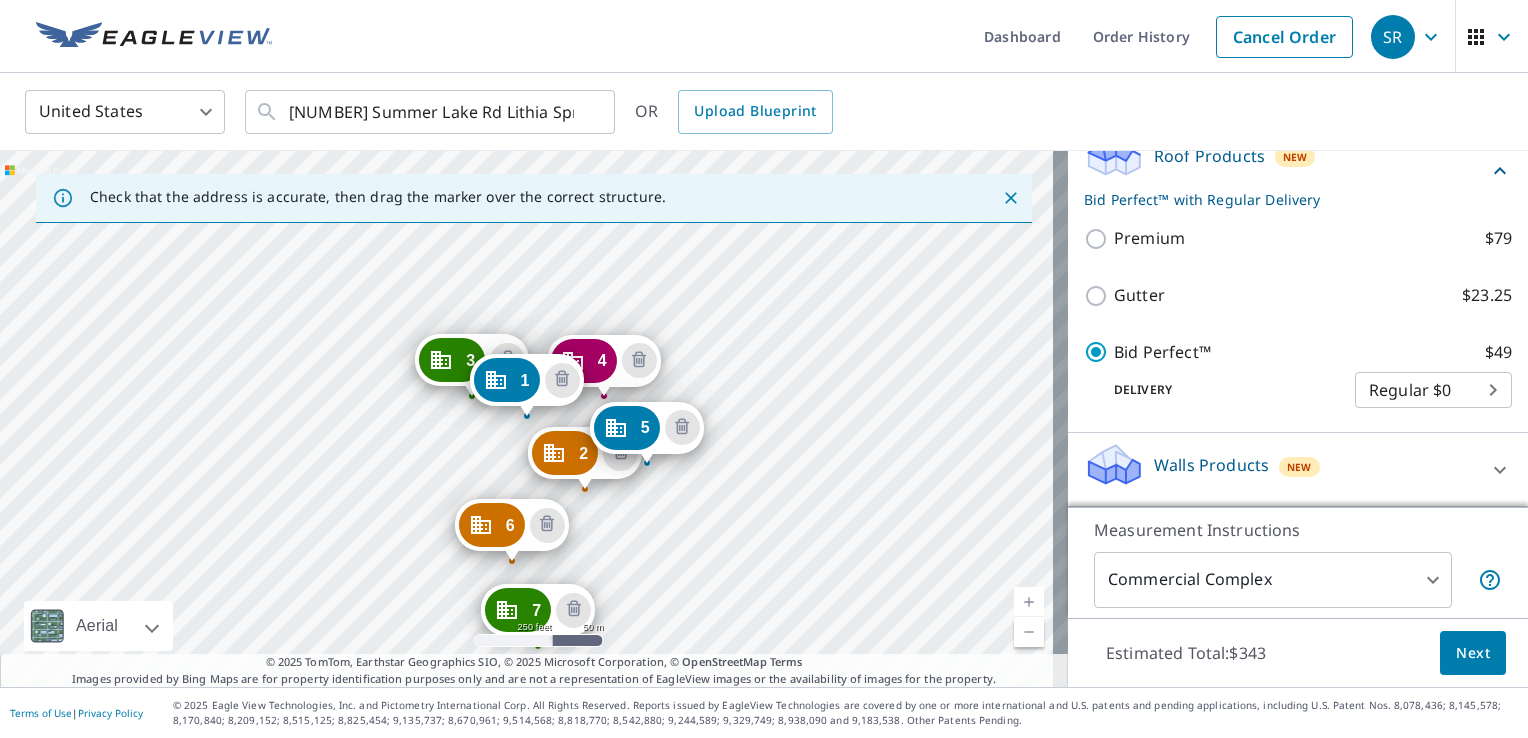 scroll, scrollTop: 890, scrollLeft: 0, axis: vertical 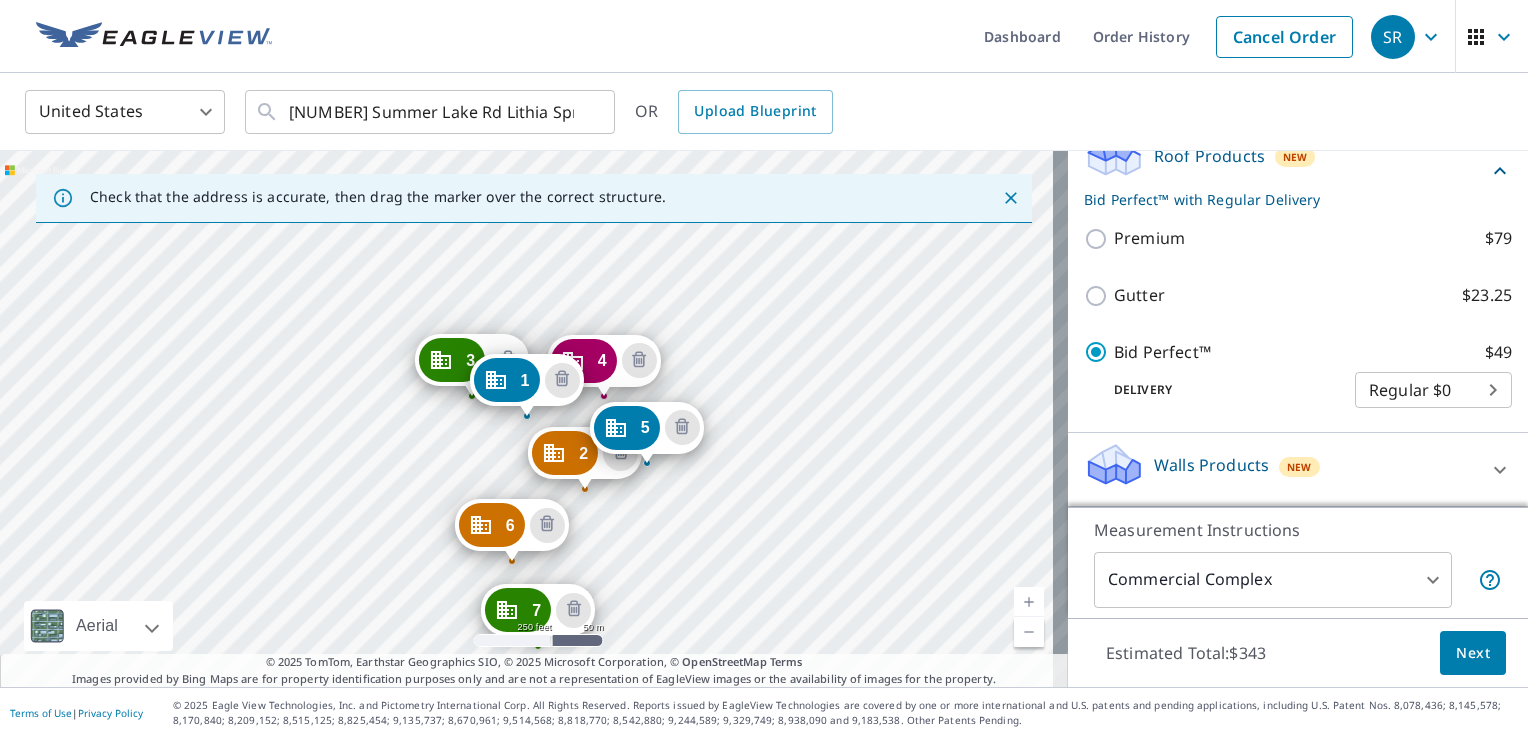 click 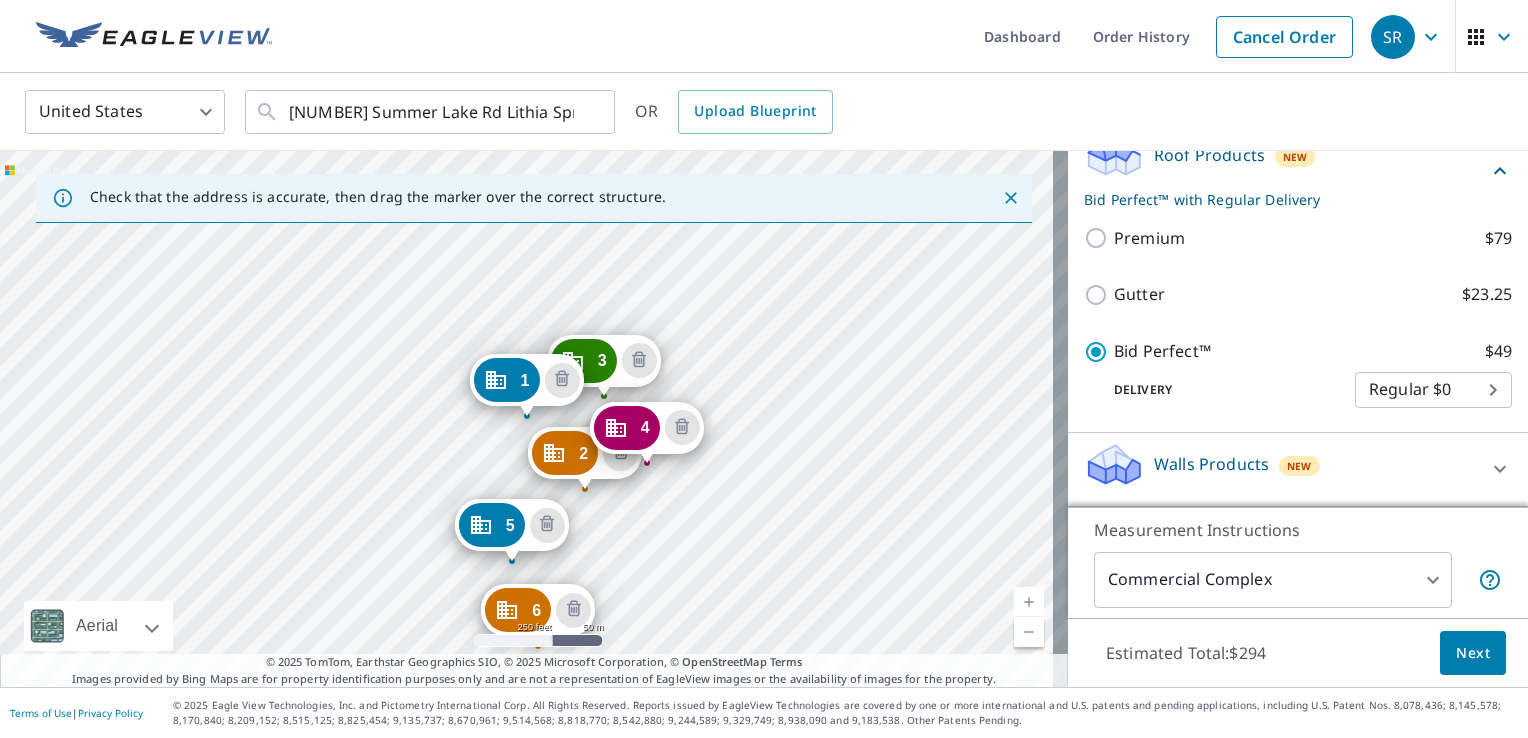 scroll, scrollTop: 800, scrollLeft: 0, axis: vertical 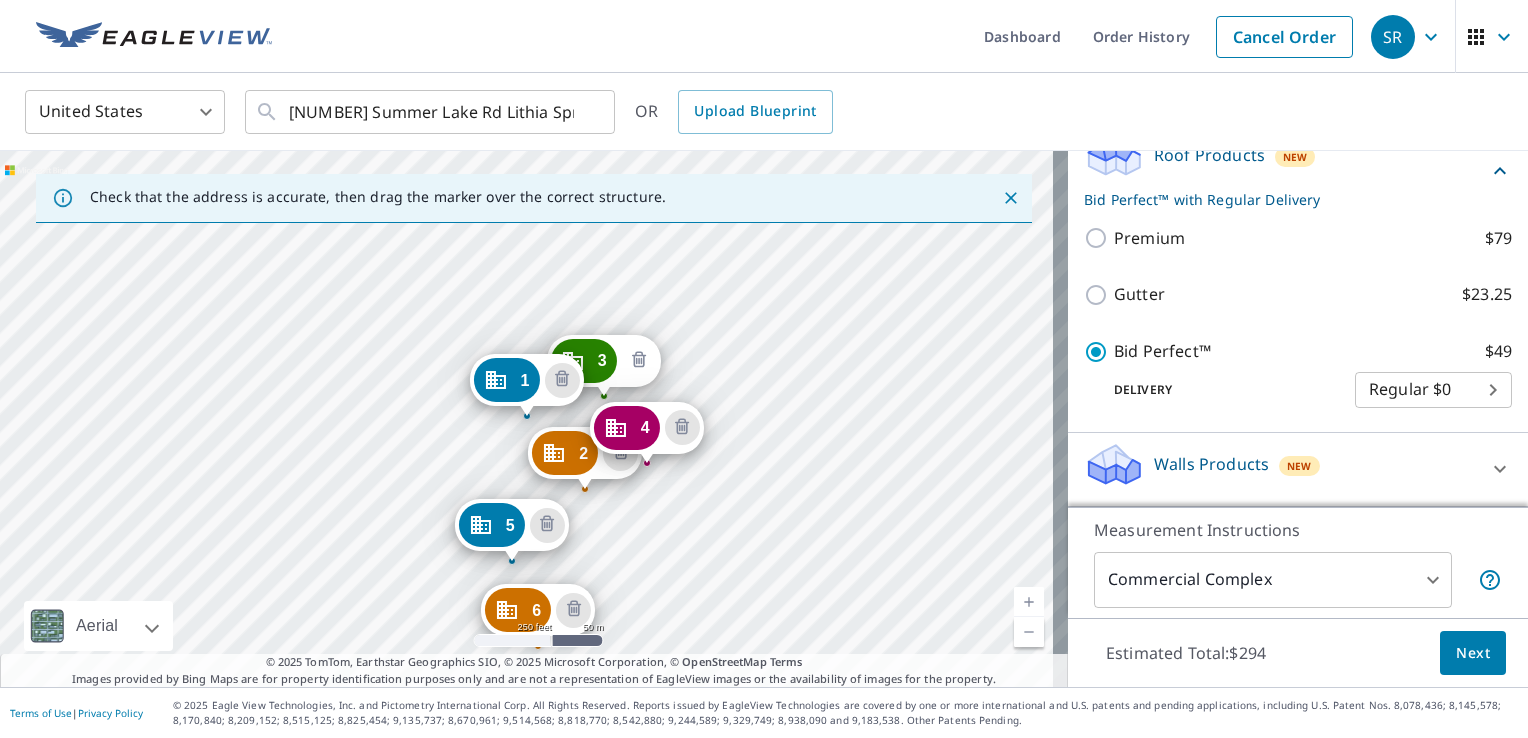 click 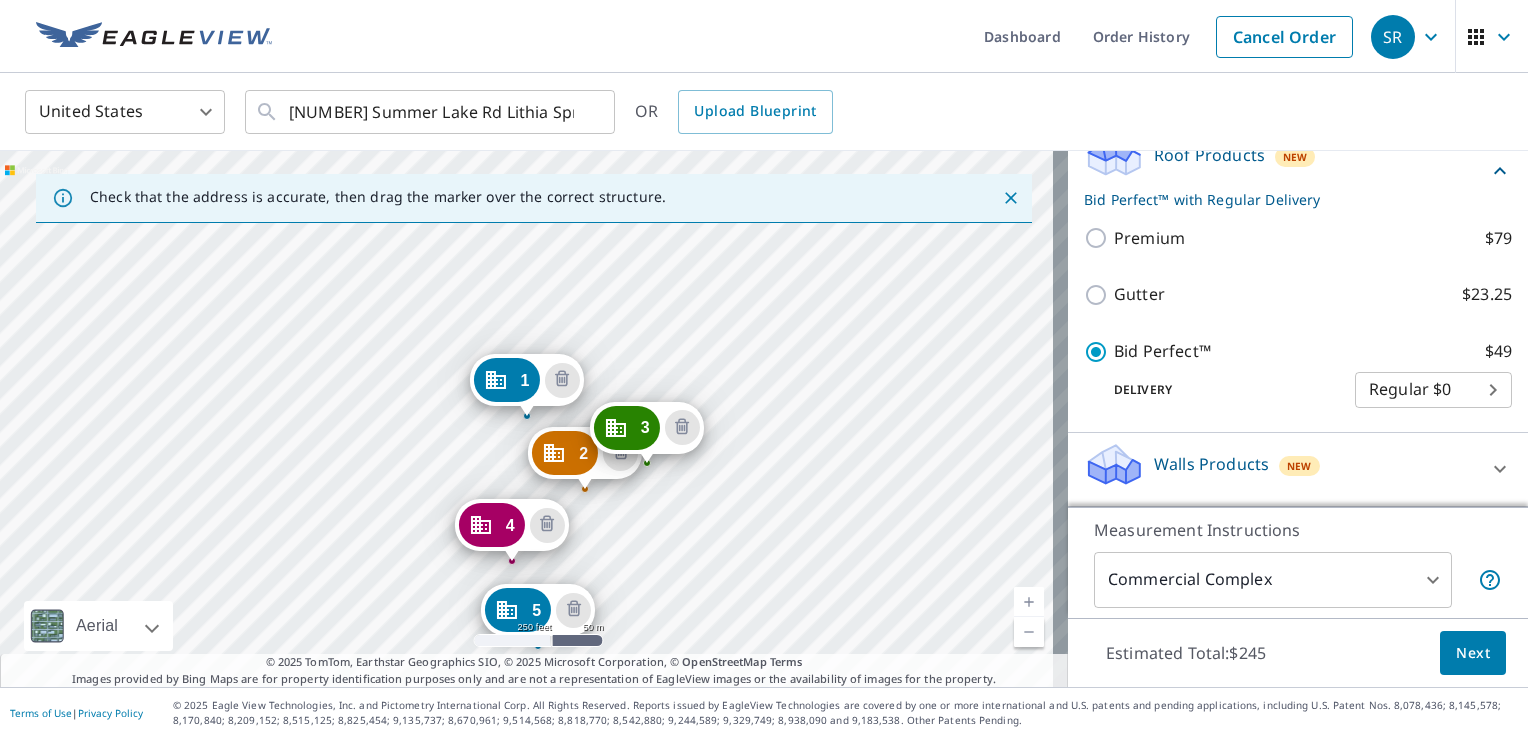 scroll, scrollTop: 710, scrollLeft: 0, axis: vertical 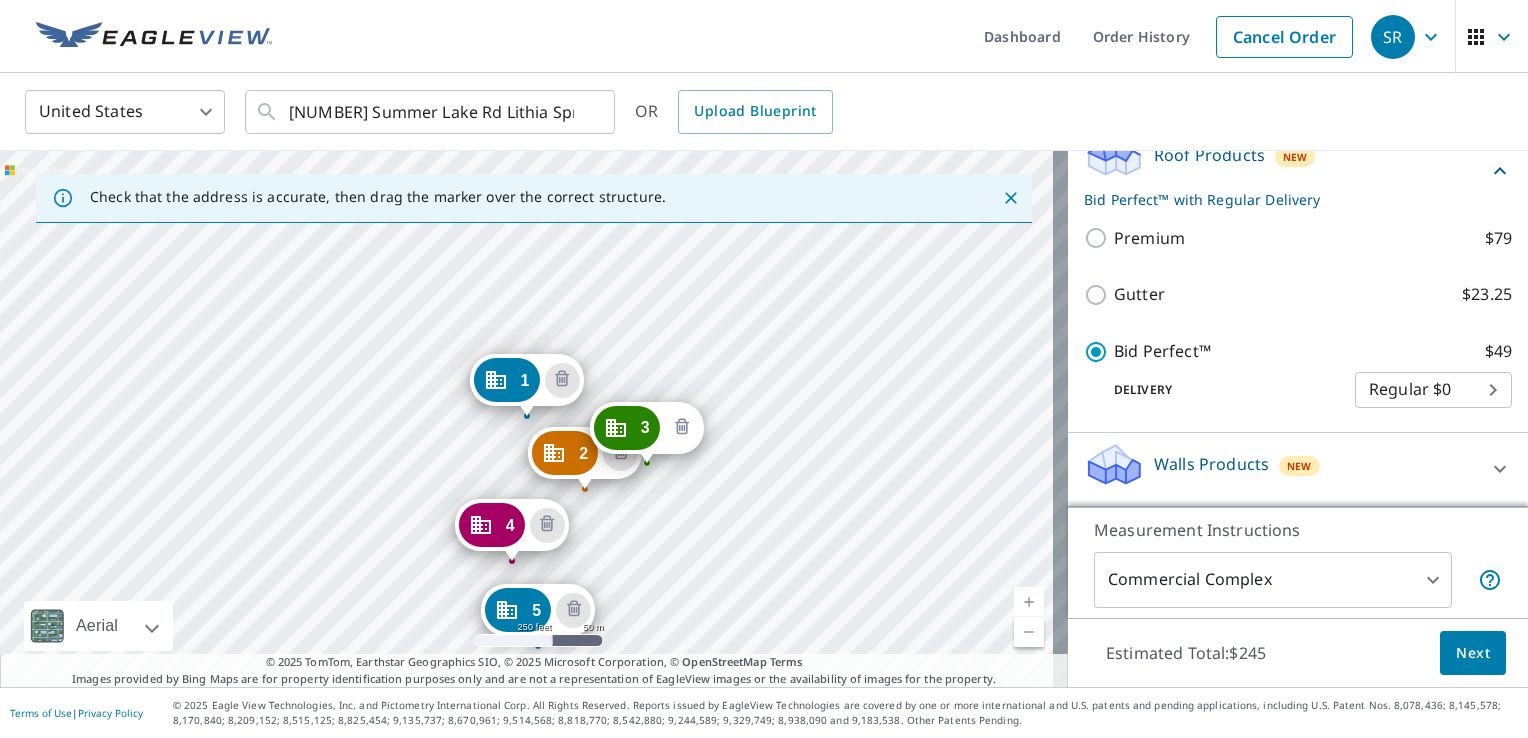 click 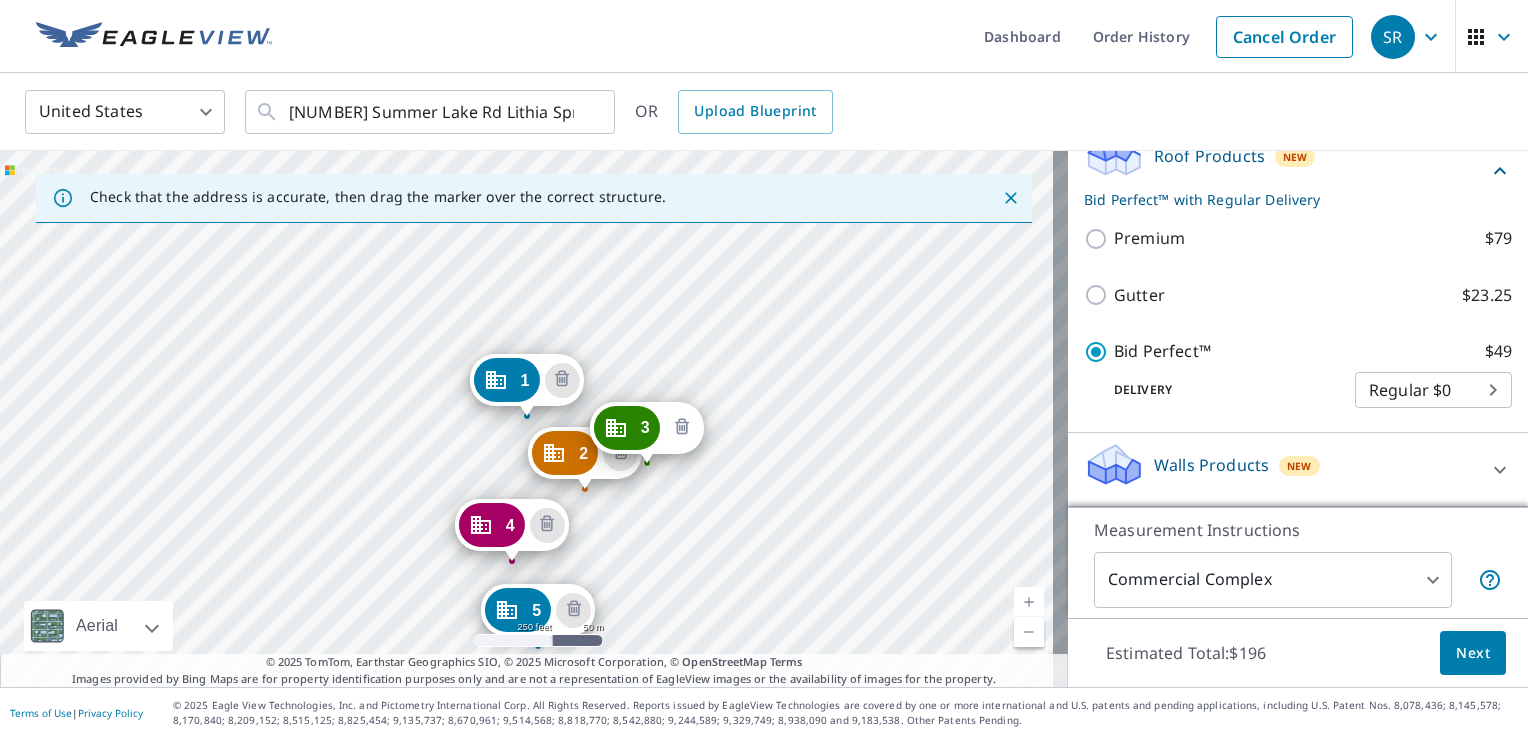 scroll, scrollTop: 620, scrollLeft: 0, axis: vertical 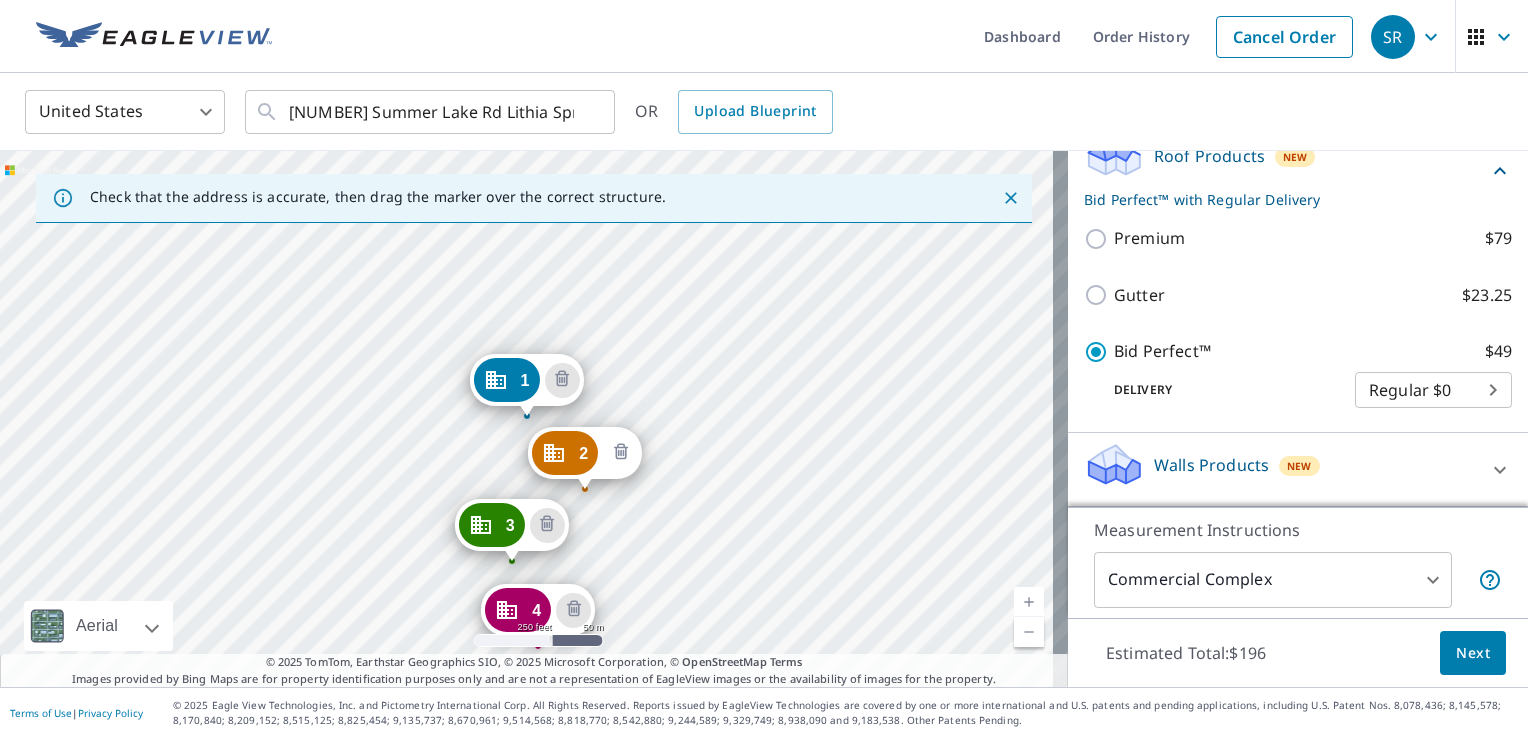 click 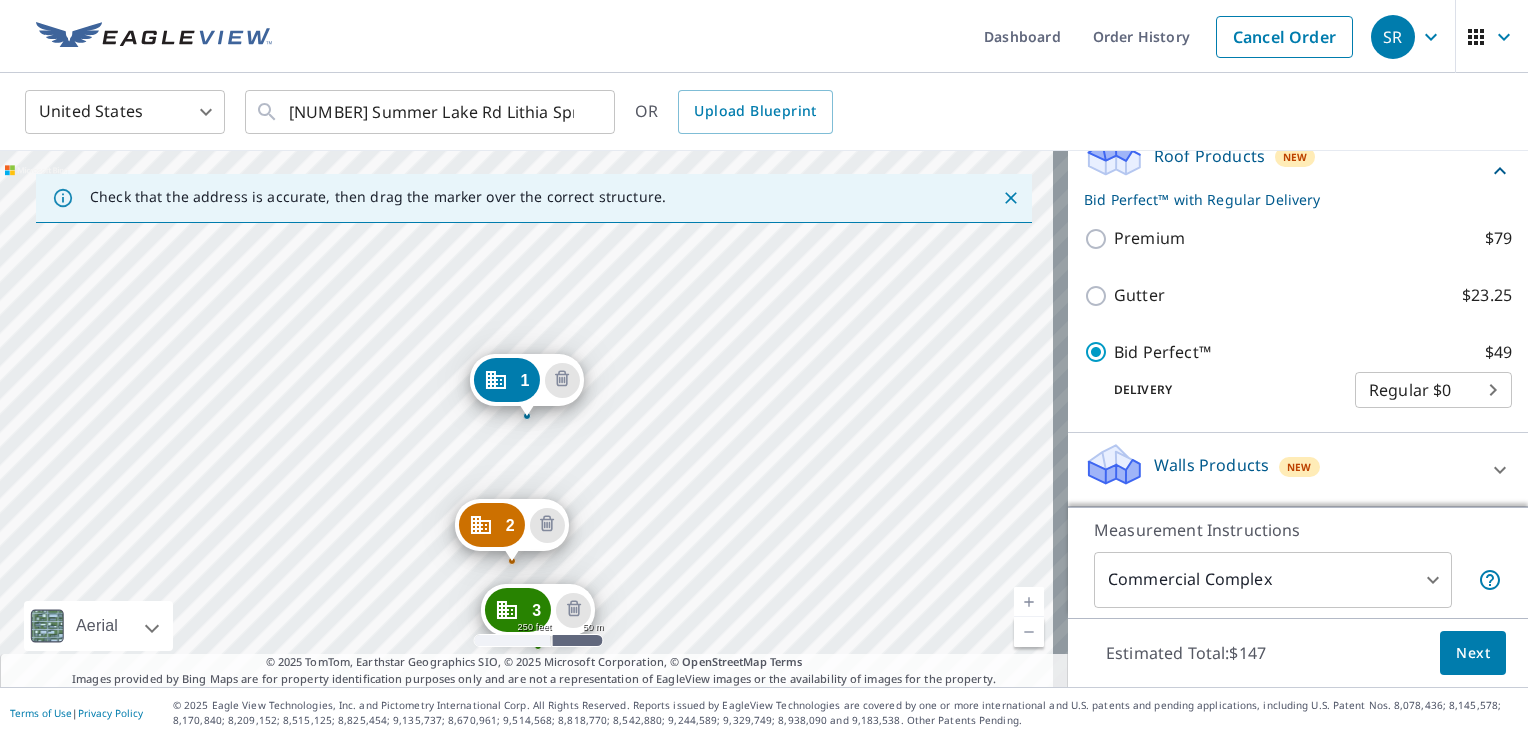 scroll, scrollTop: 529, scrollLeft: 0, axis: vertical 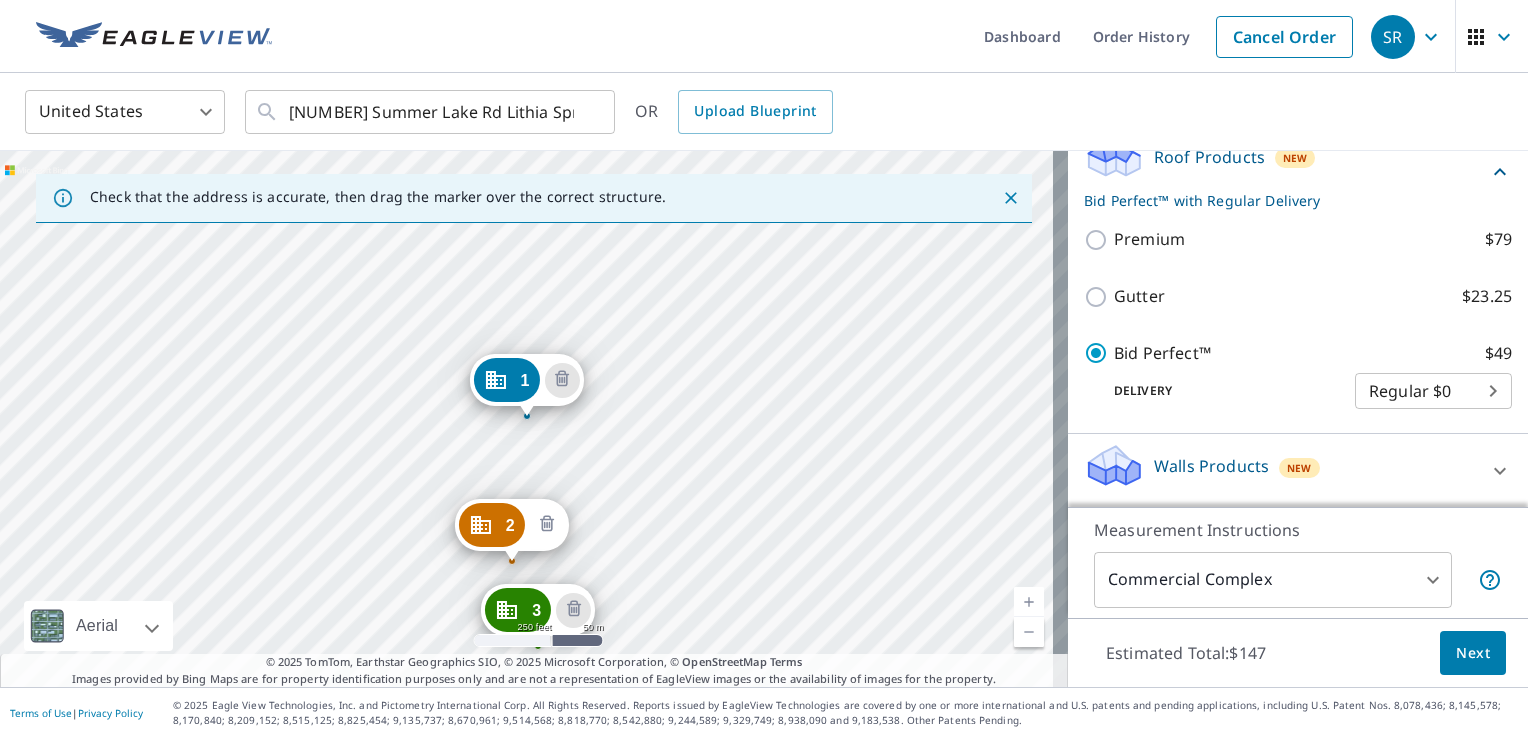 click 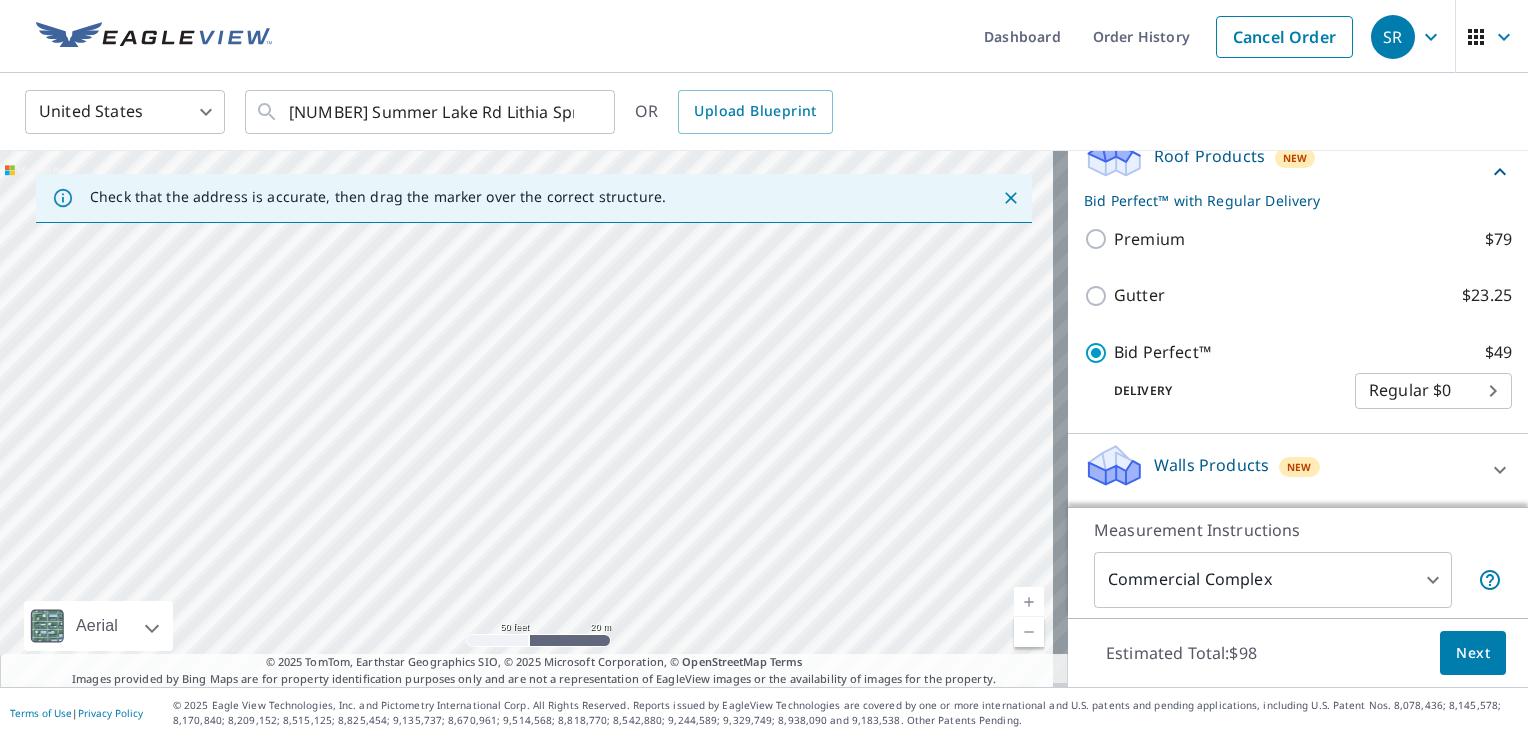 drag, startPoint x: 406, startPoint y: 502, endPoint x: 430, endPoint y: 265, distance: 238.2121 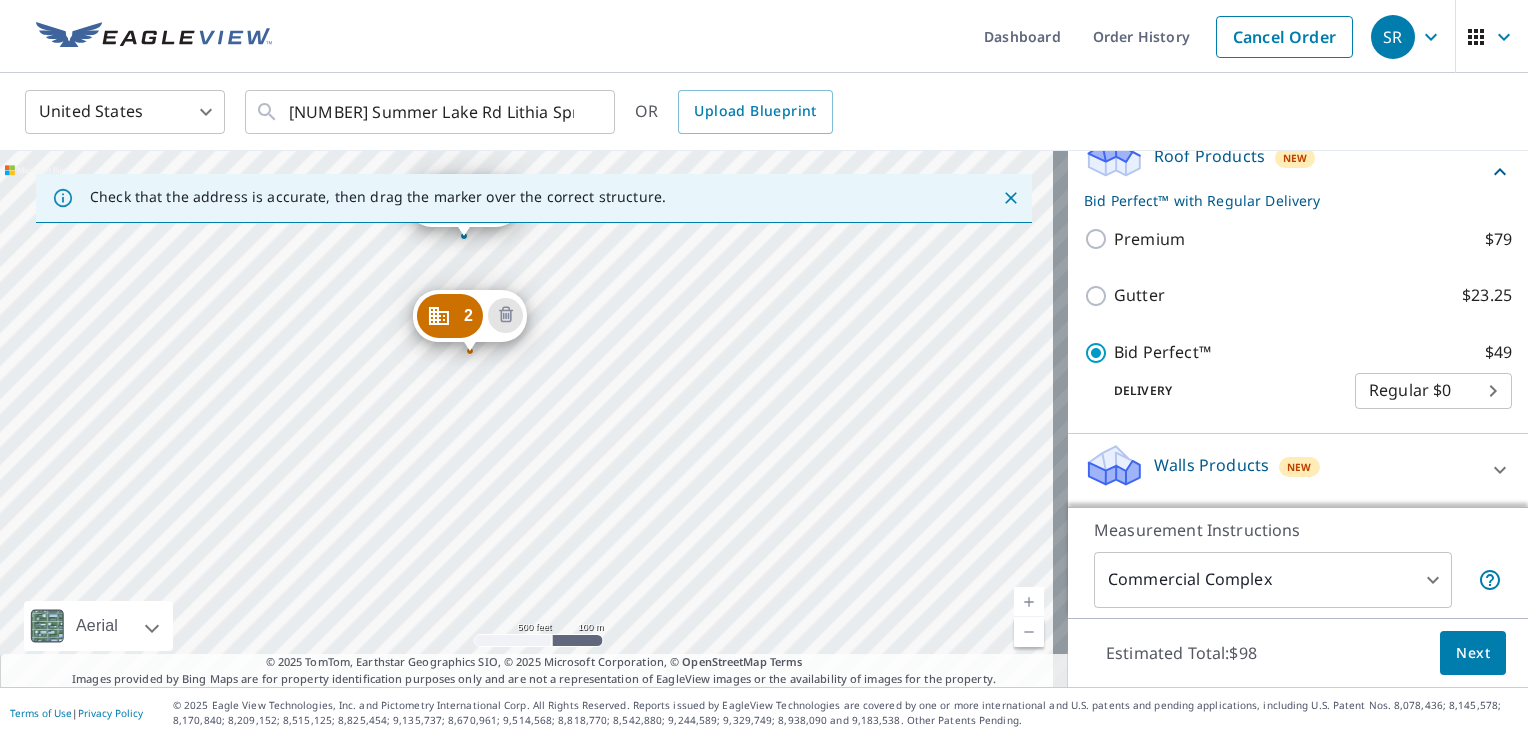 click on "[NUMBER] [STREET] [CITY], [STATE] [POSTAL_CODE] [NUMBER] [STREET] [CITY], [STATE] [POSTAL_CODE]" at bounding box center (534, 419) 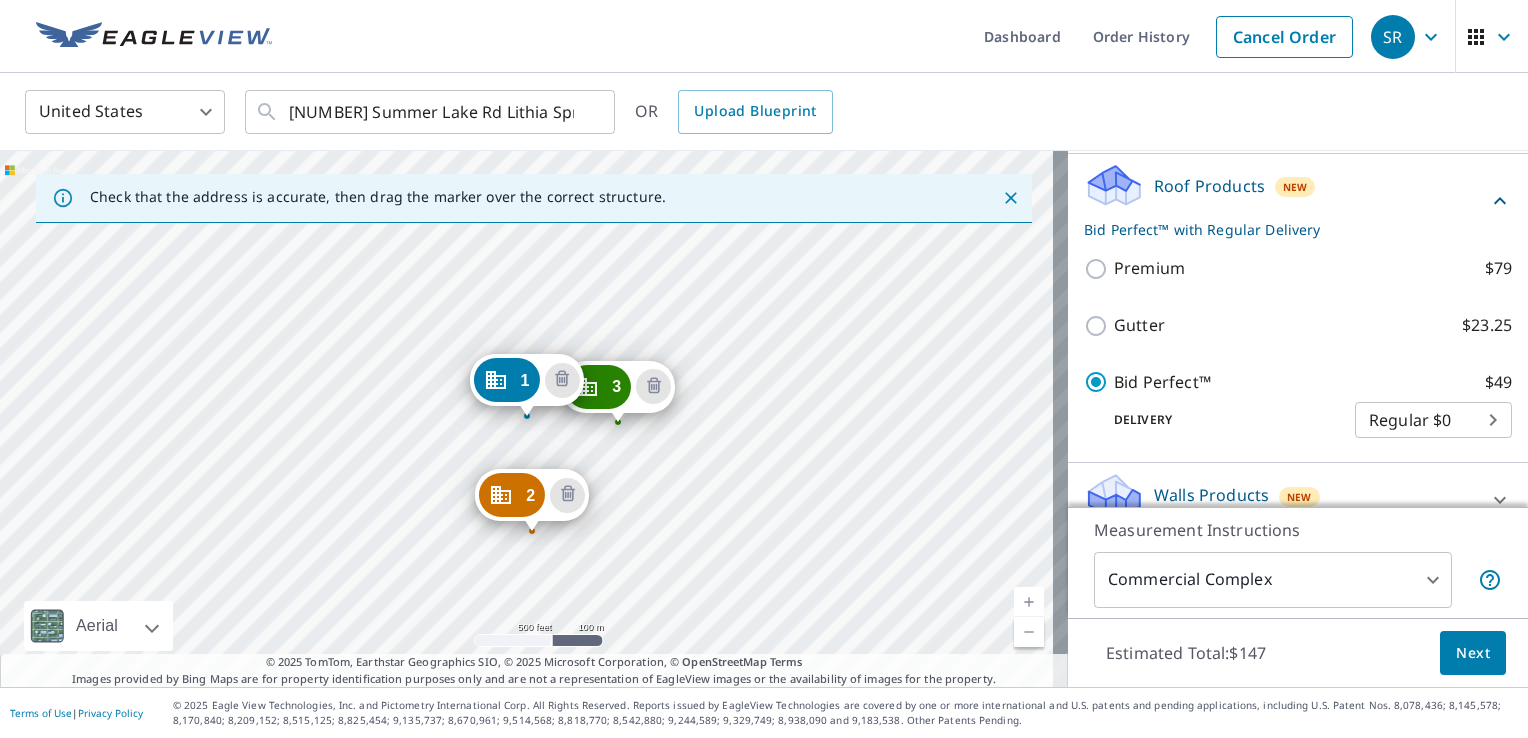 scroll, scrollTop: 529, scrollLeft: 0, axis: vertical 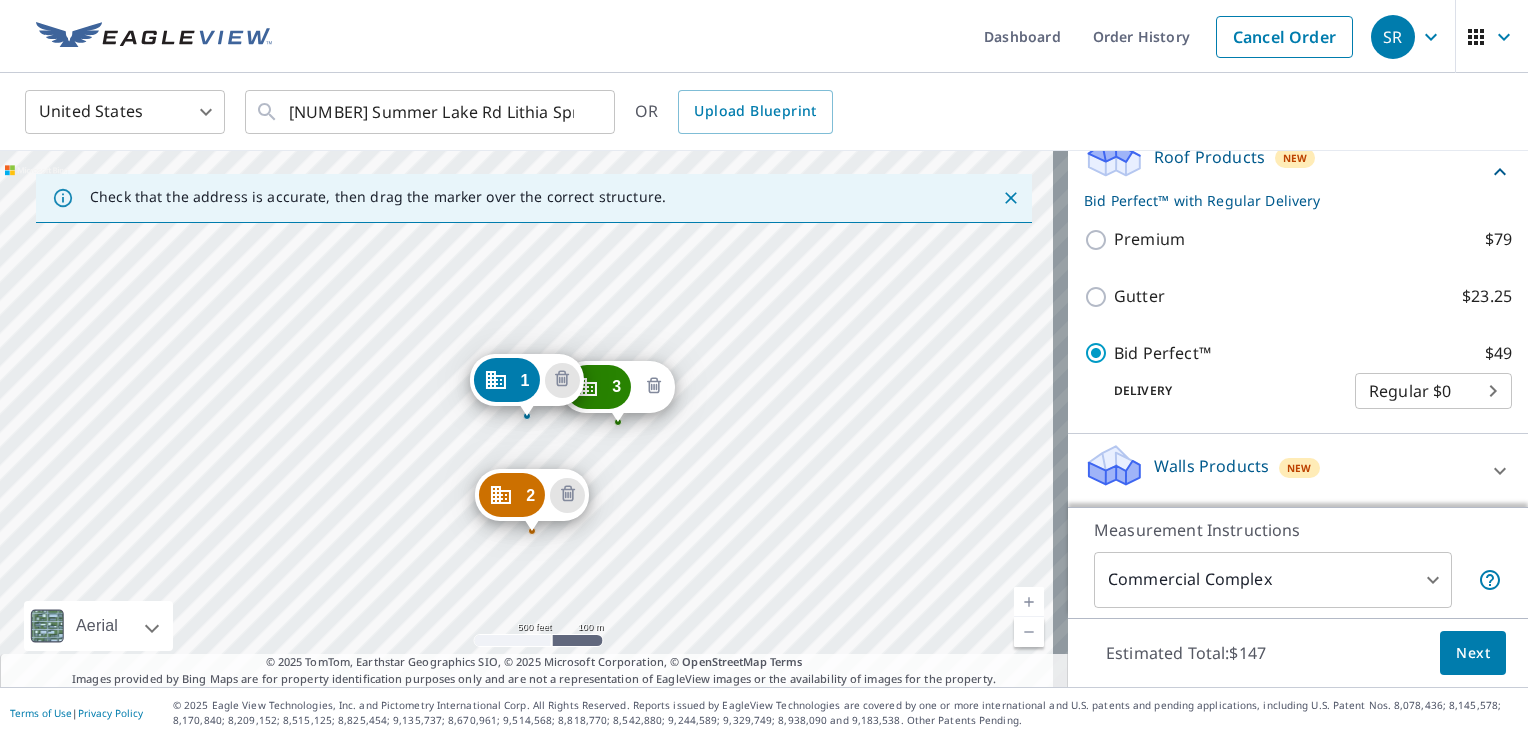 click 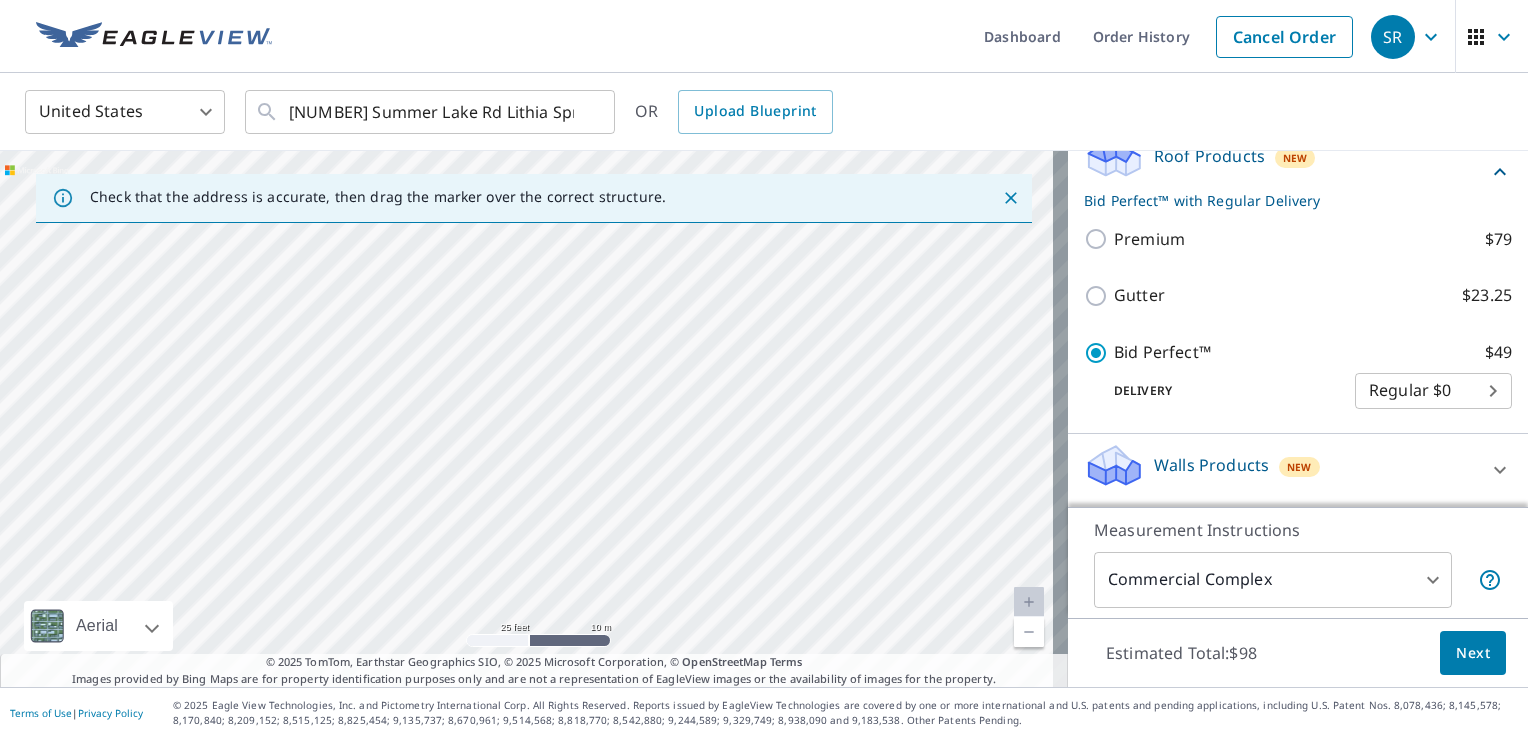 drag, startPoint x: 415, startPoint y: 534, endPoint x: 768, endPoint y: 249, distance: 453.68933 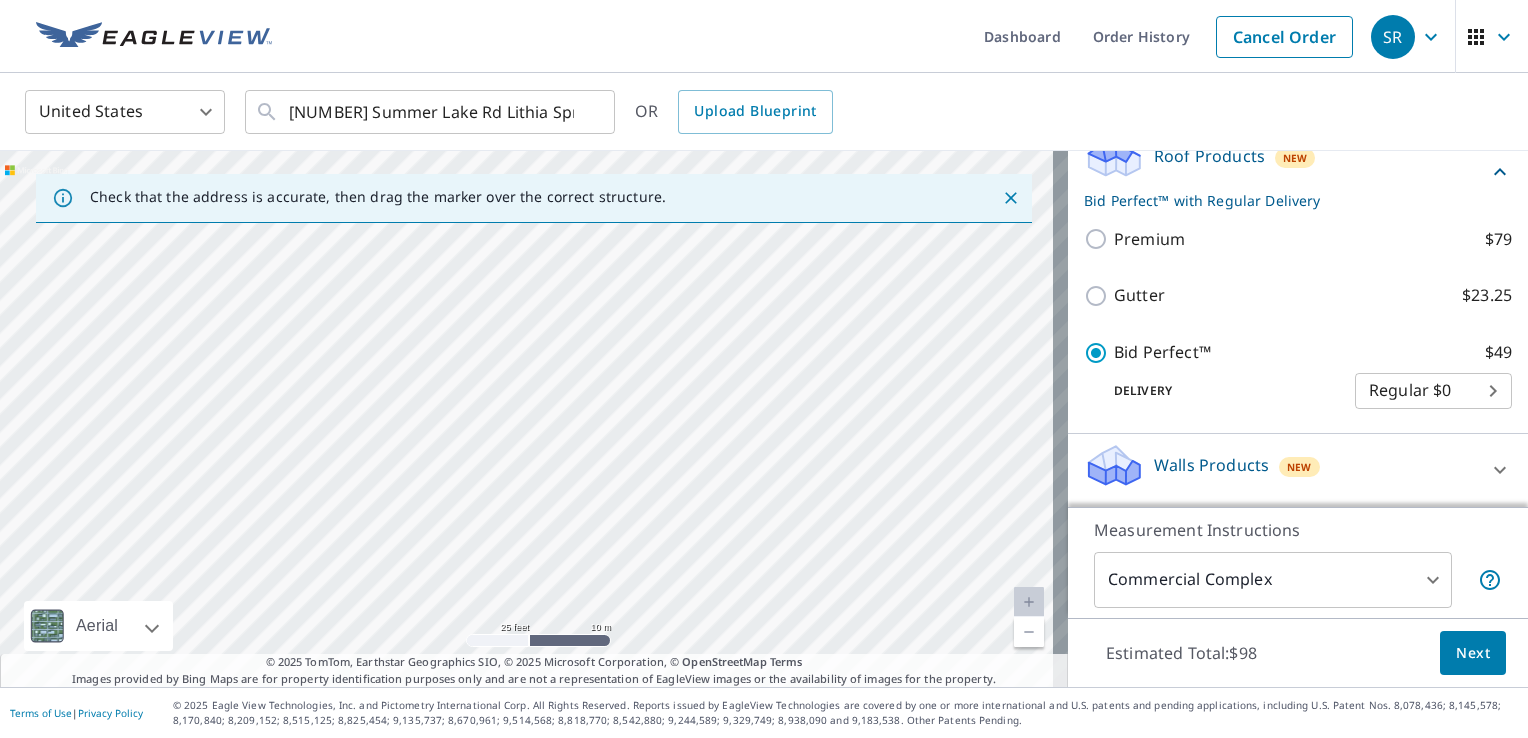 drag, startPoint x: 535, startPoint y: 360, endPoint x: 864, endPoint y: 169, distance: 380.42346 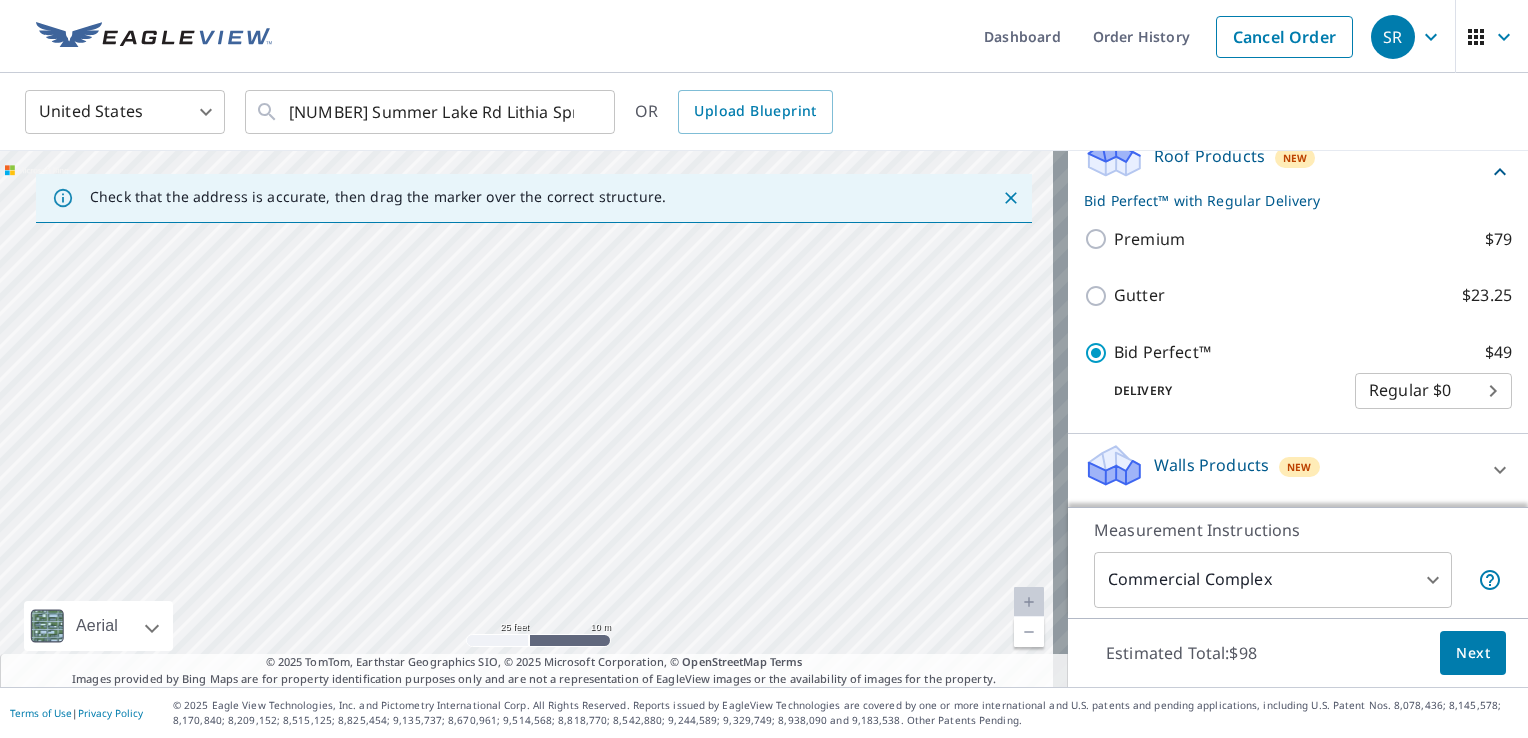 drag, startPoint x: 480, startPoint y: 530, endPoint x: 665, endPoint y: 313, distance: 285.1561 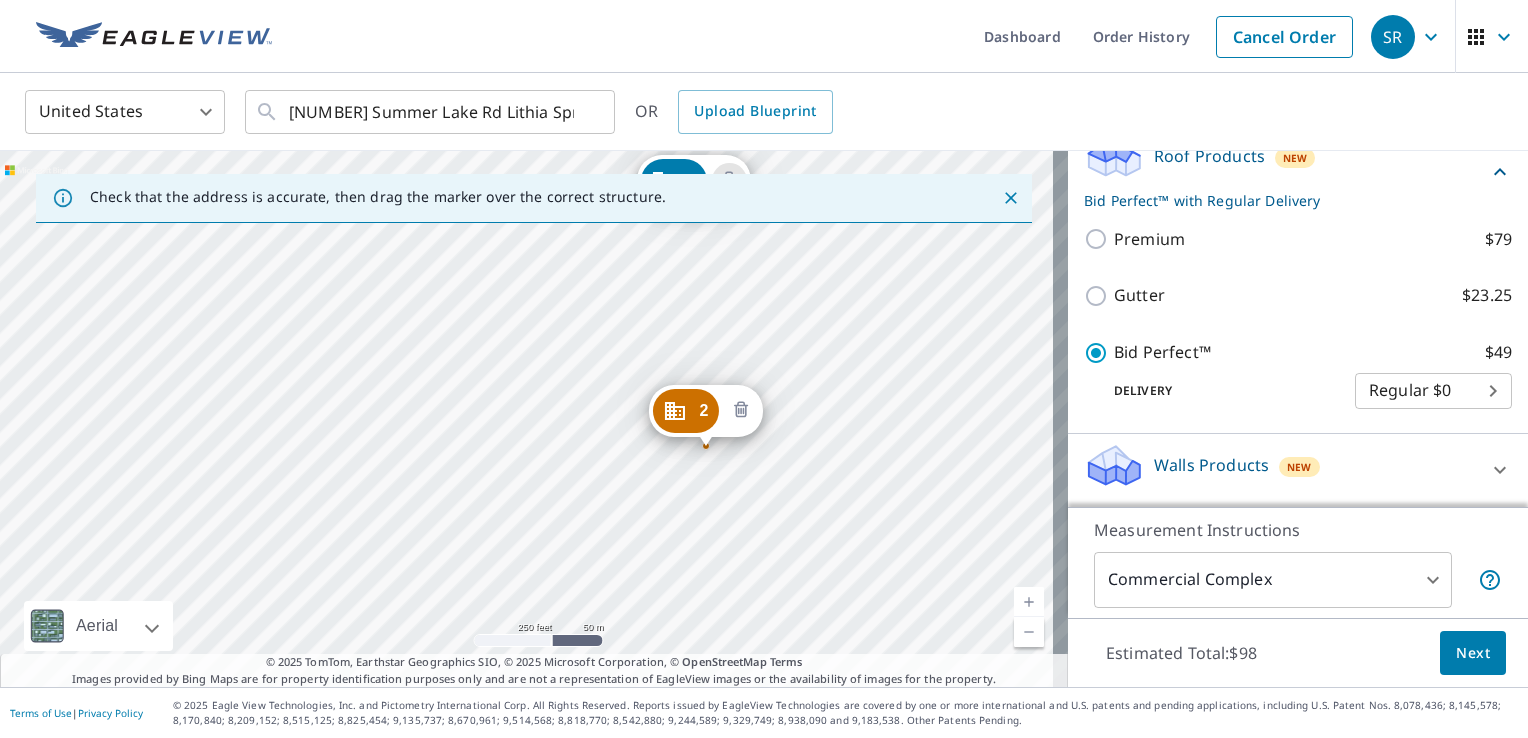 click 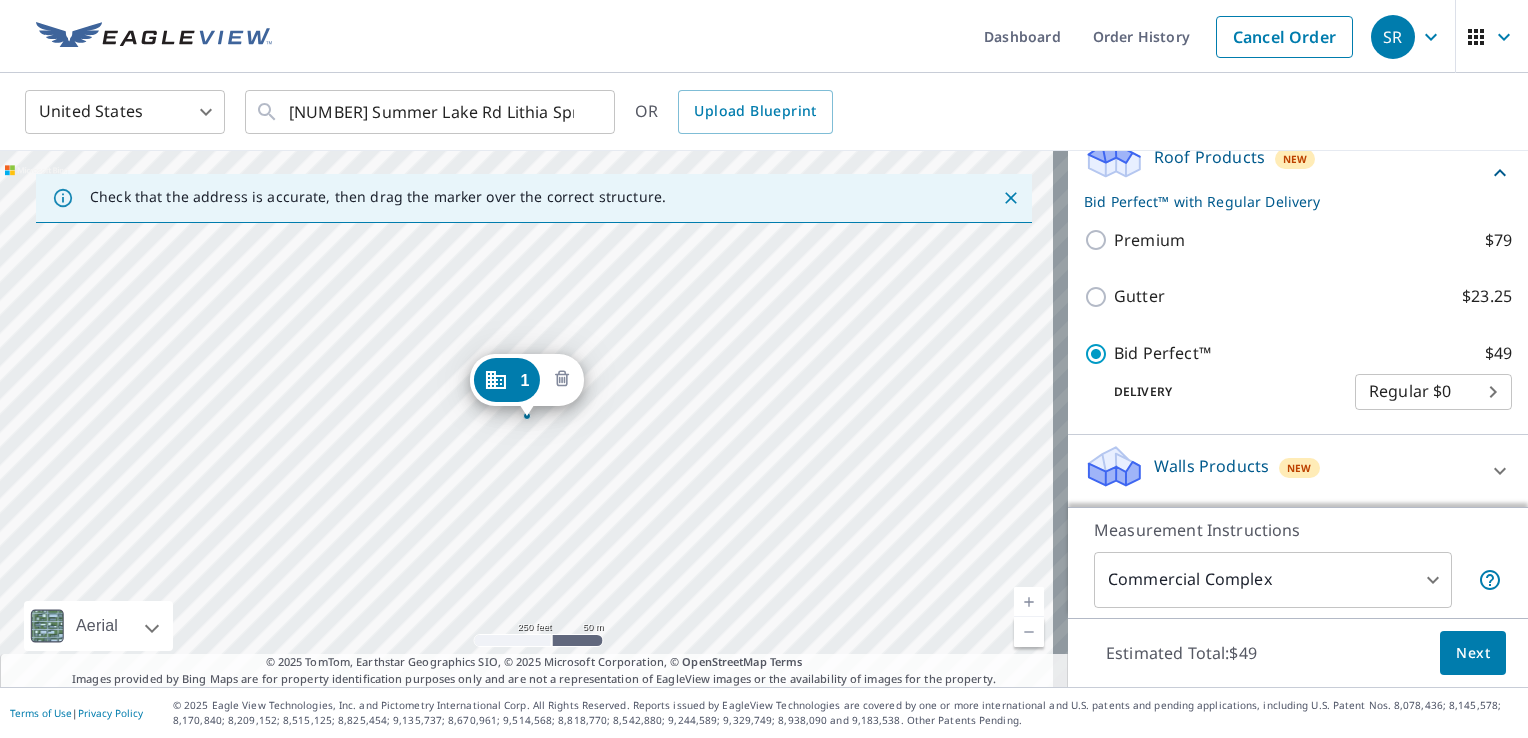 click 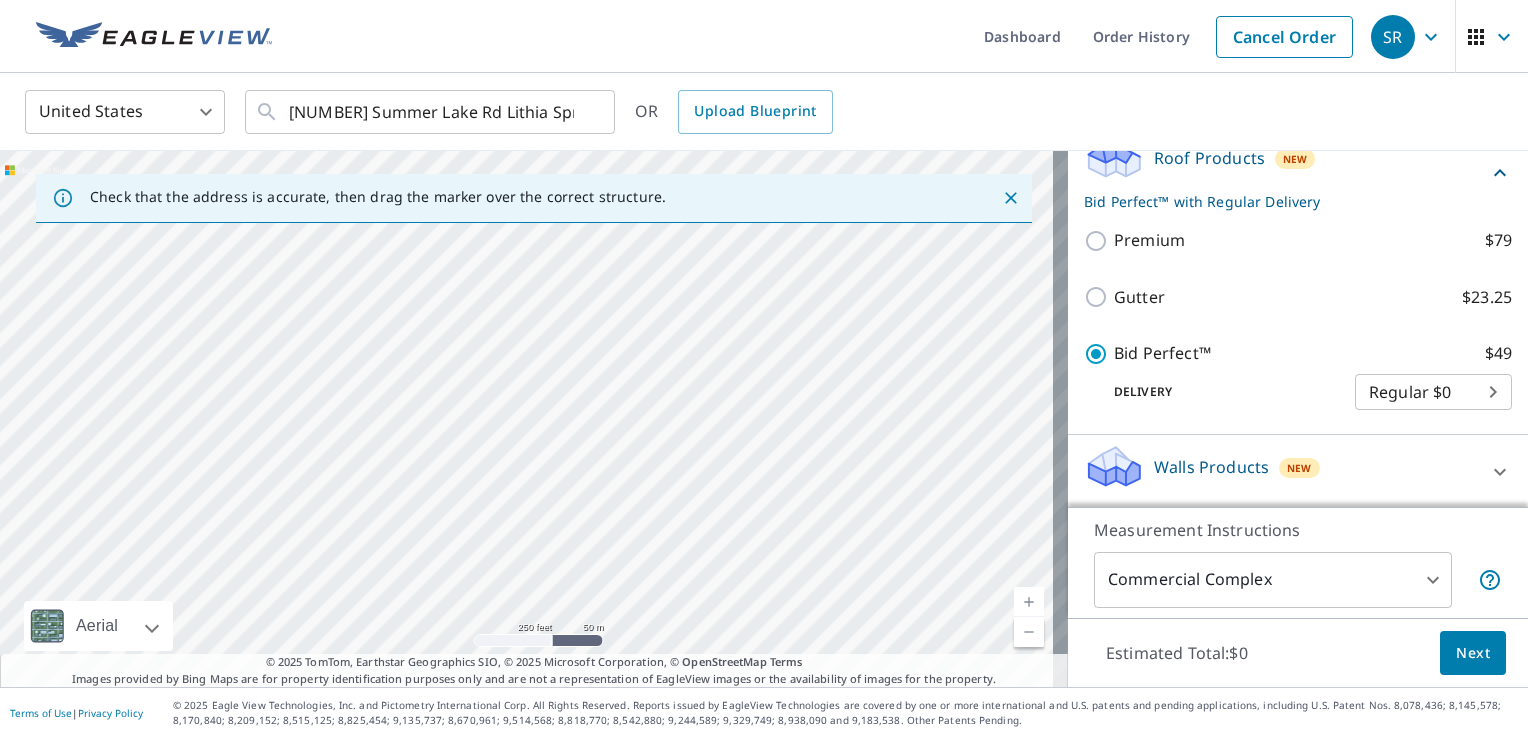 click on "Dashboard Order History Cancel Order" at bounding box center [823, 36] 